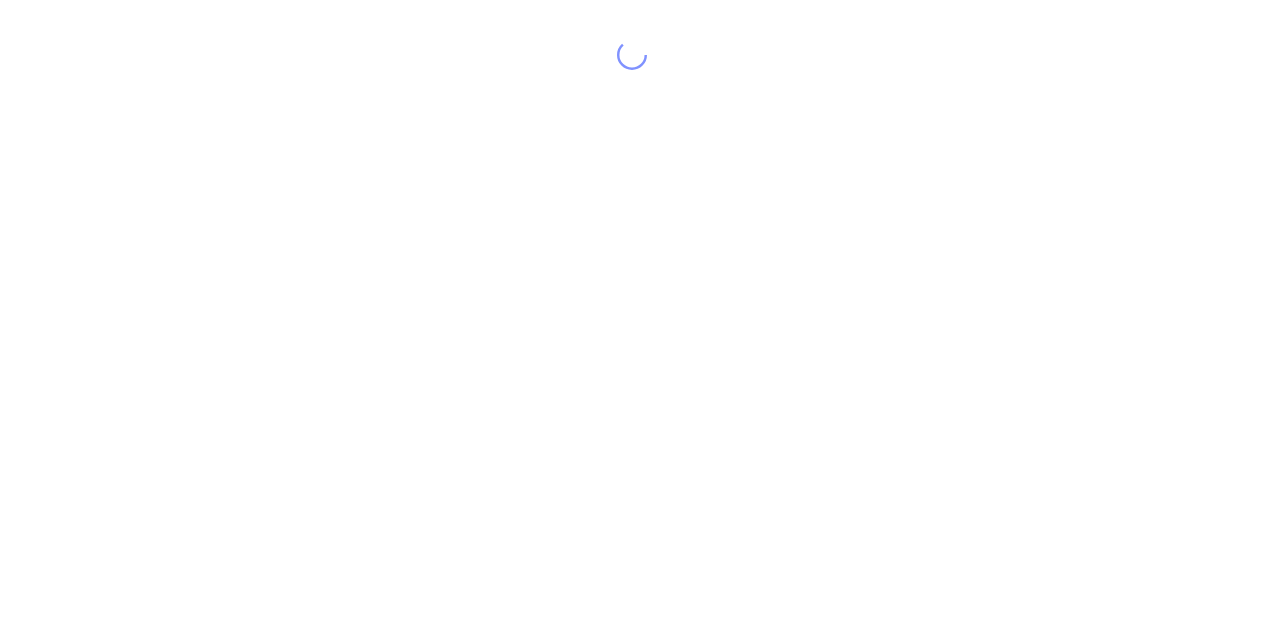 scroll, scrollTop: 0, scrollLeft: 0, axis: both 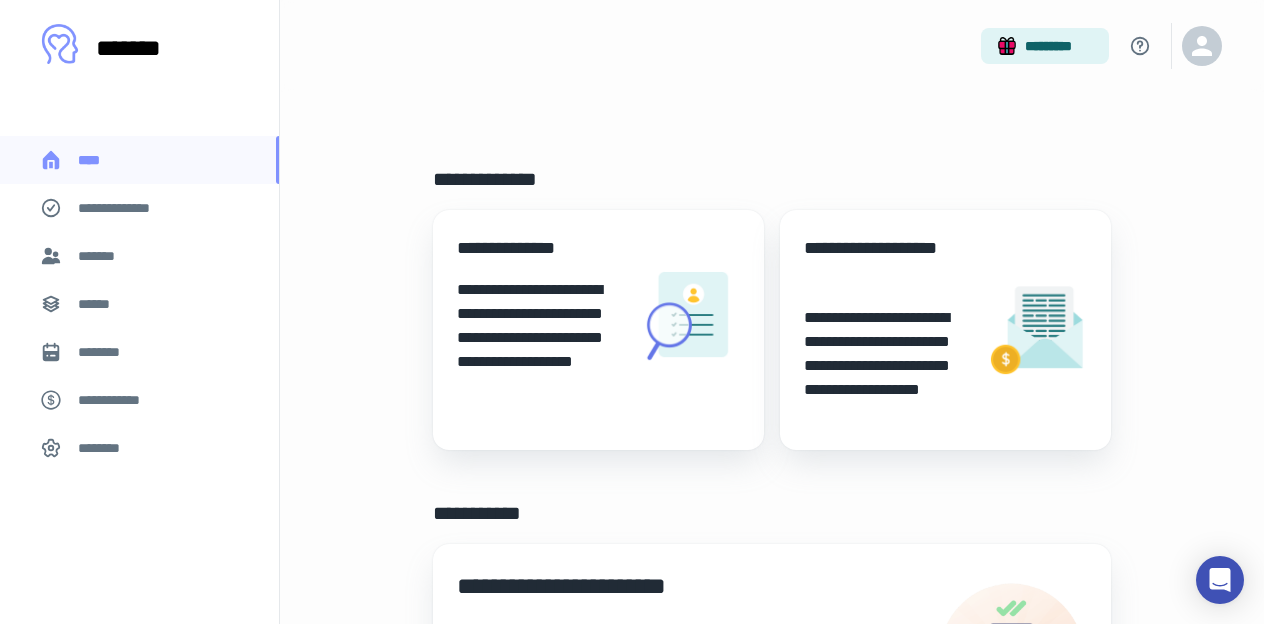 click on "**********" at bounding box center (139, 208) 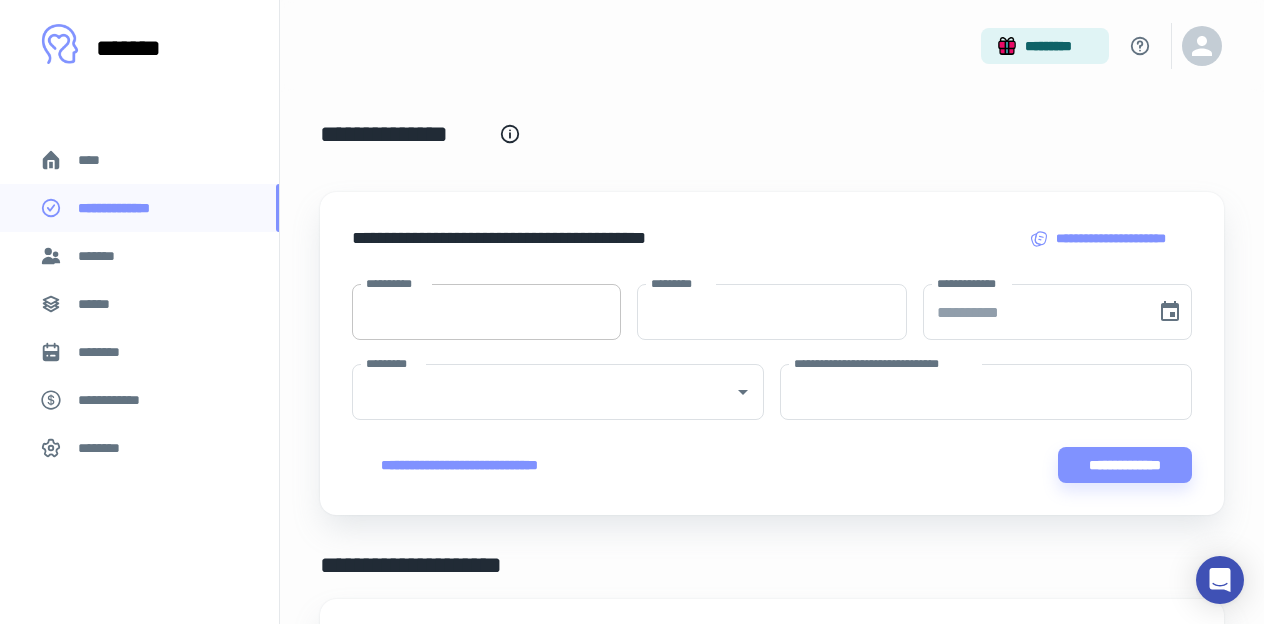 click on "**********" at bounding box center (486, 312) 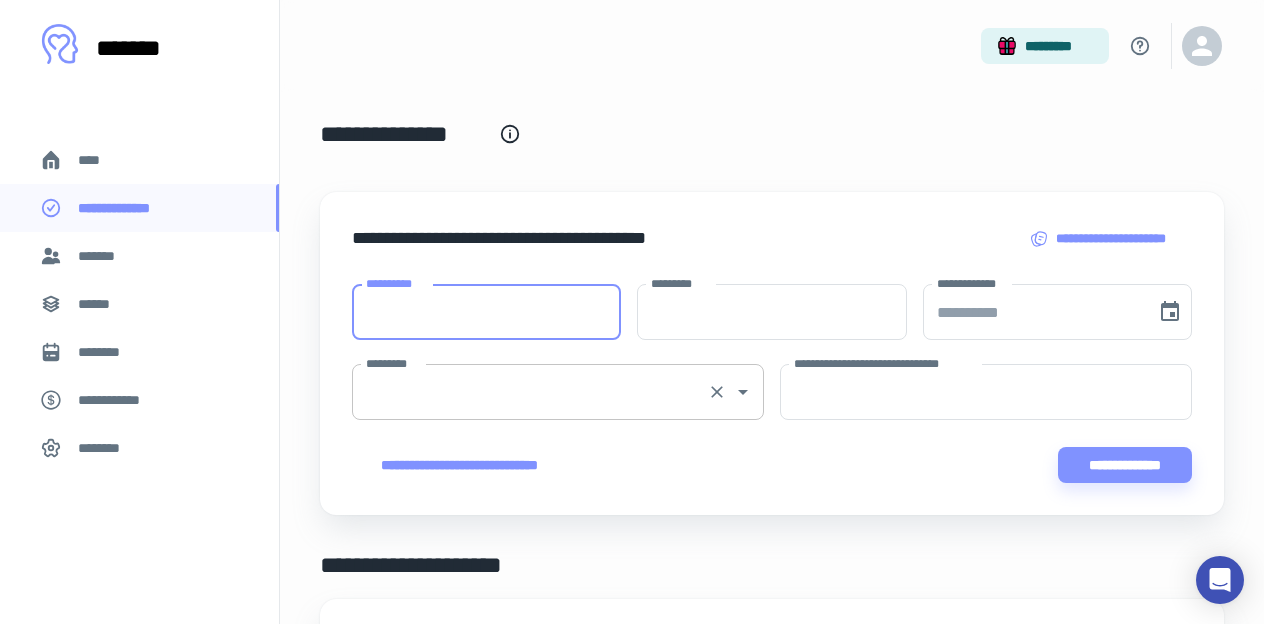 click on "*********" at bounding box center (558, 392) 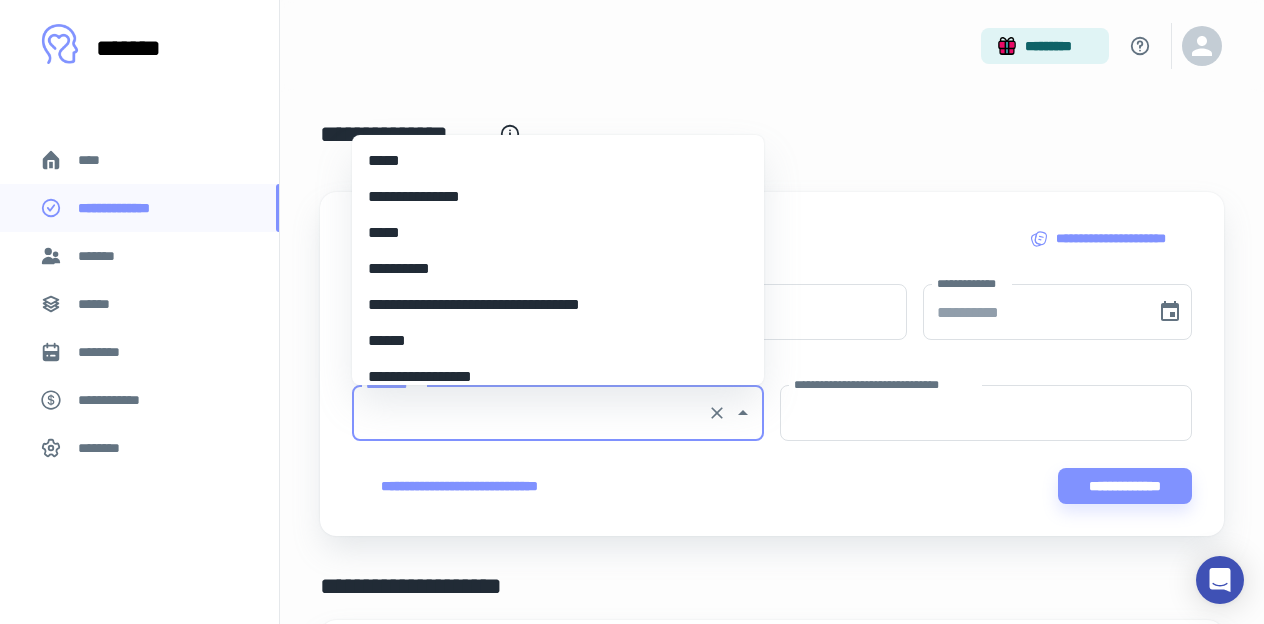 scroll, scrollTop: 8686, scrollLeft: 0, axis: vertical 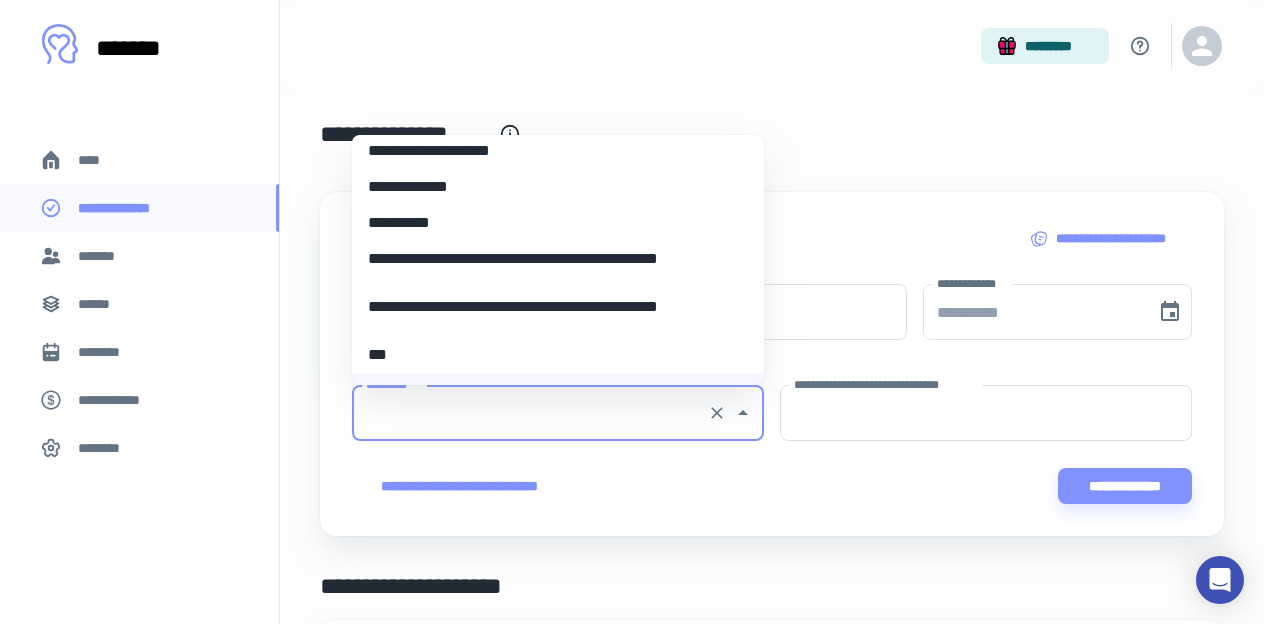 click on "*********" at bounding box center (772, 46) 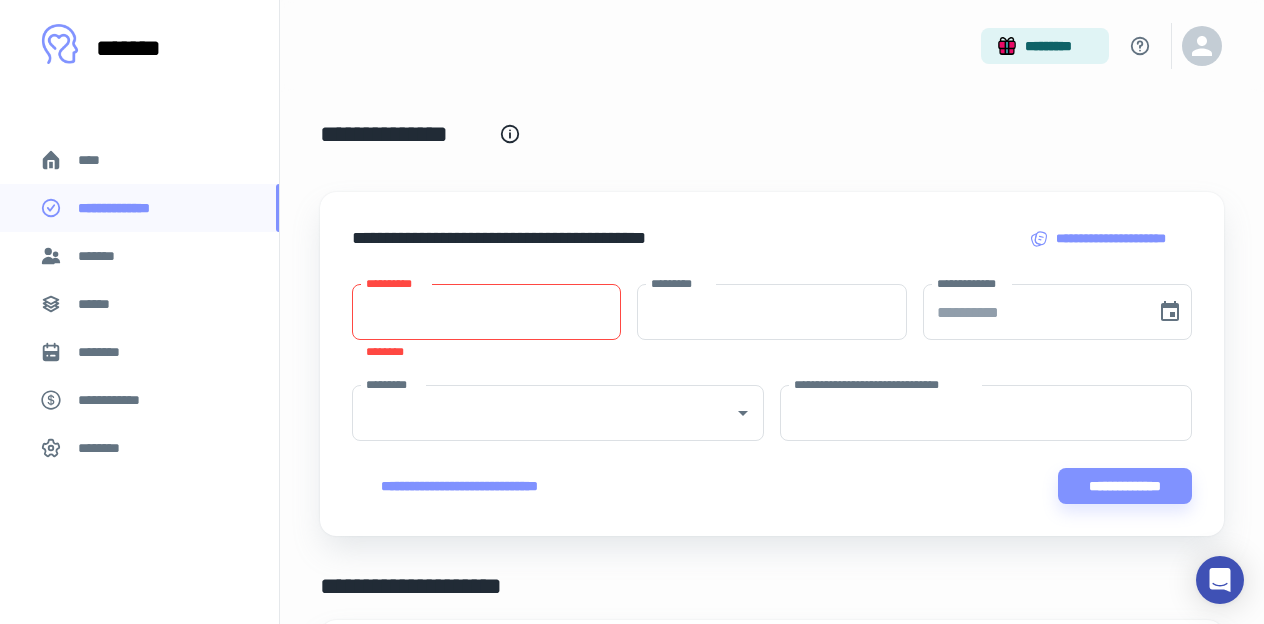 click on "**********" at bounding box center (486, 312) 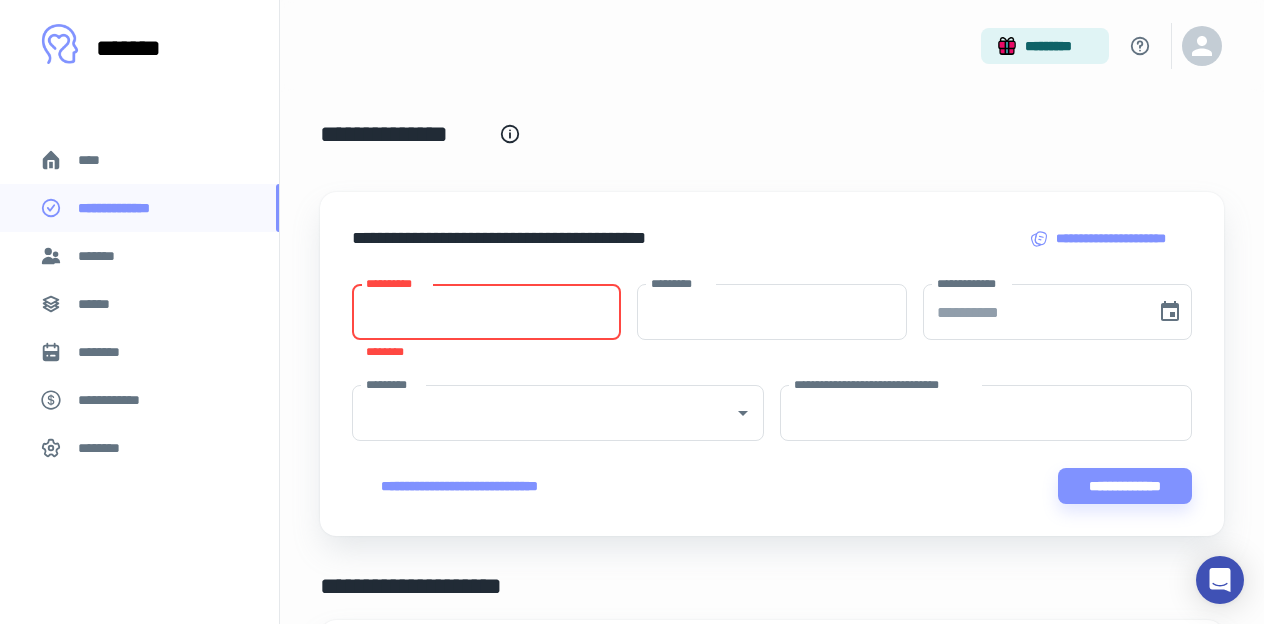 type on "*" 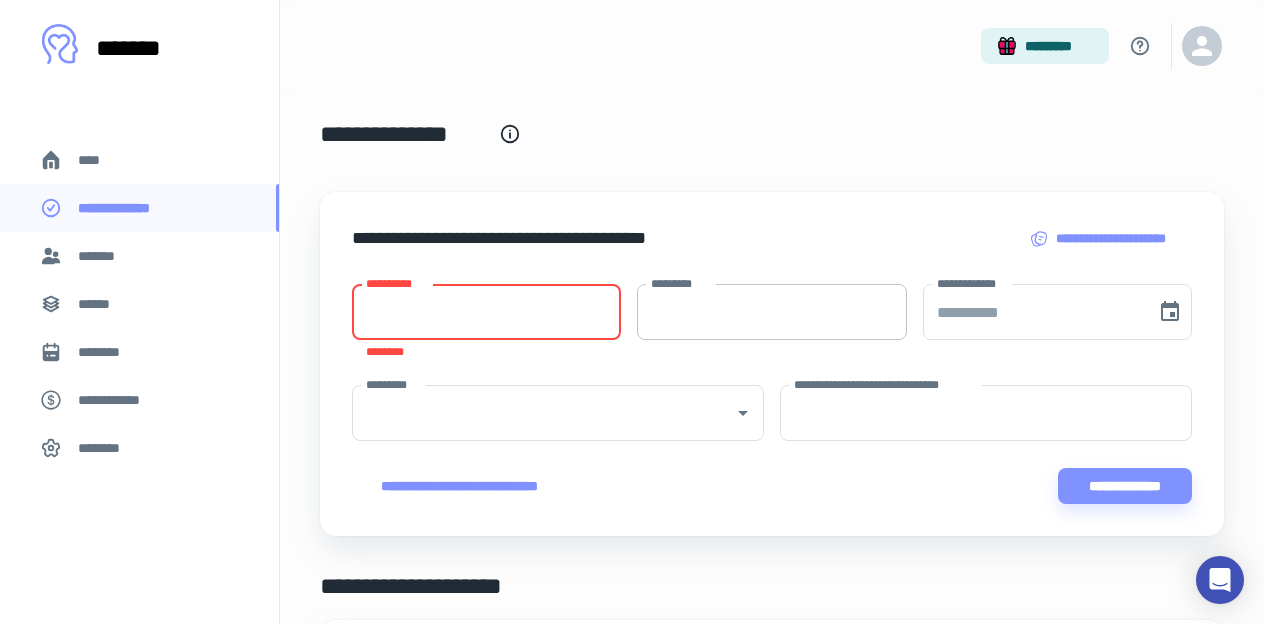 click on "*********" at bounding box center (771, 312) 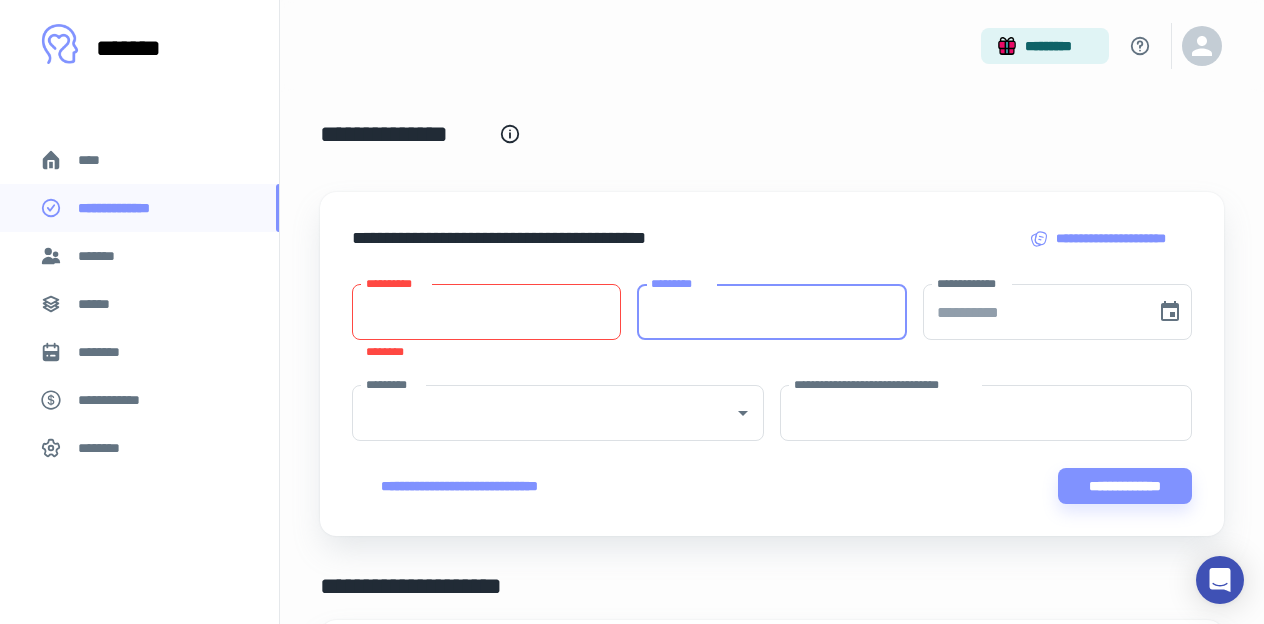 click on "**********" at bounding box center [486, 312] 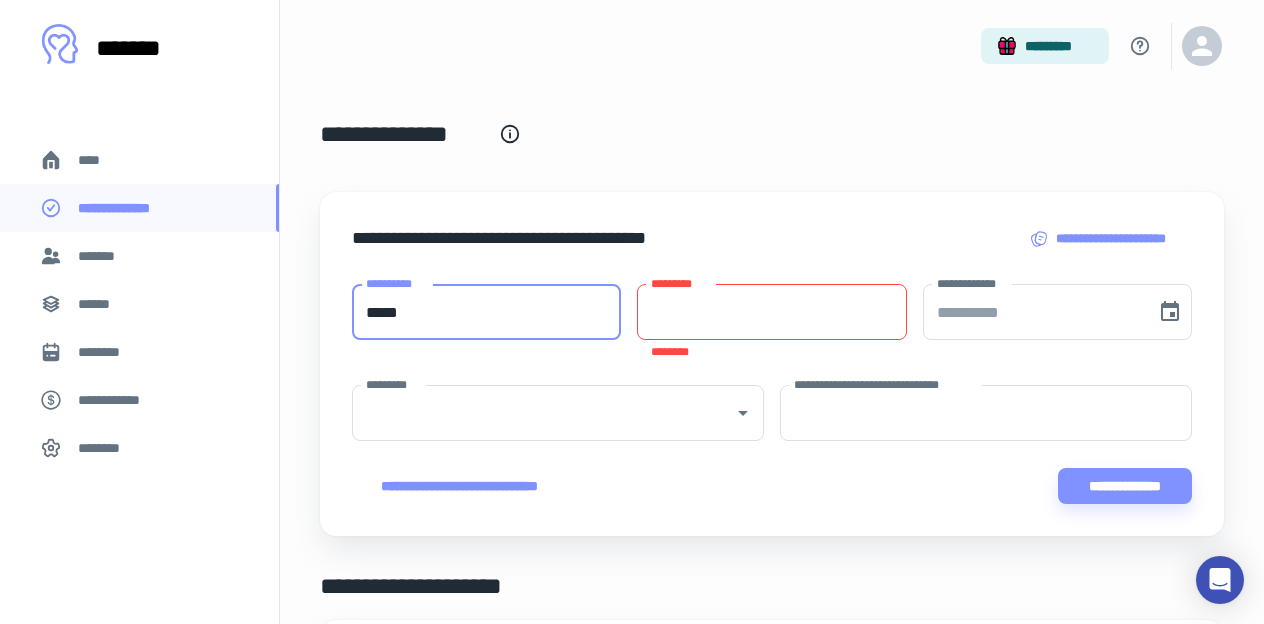 type on "*****" 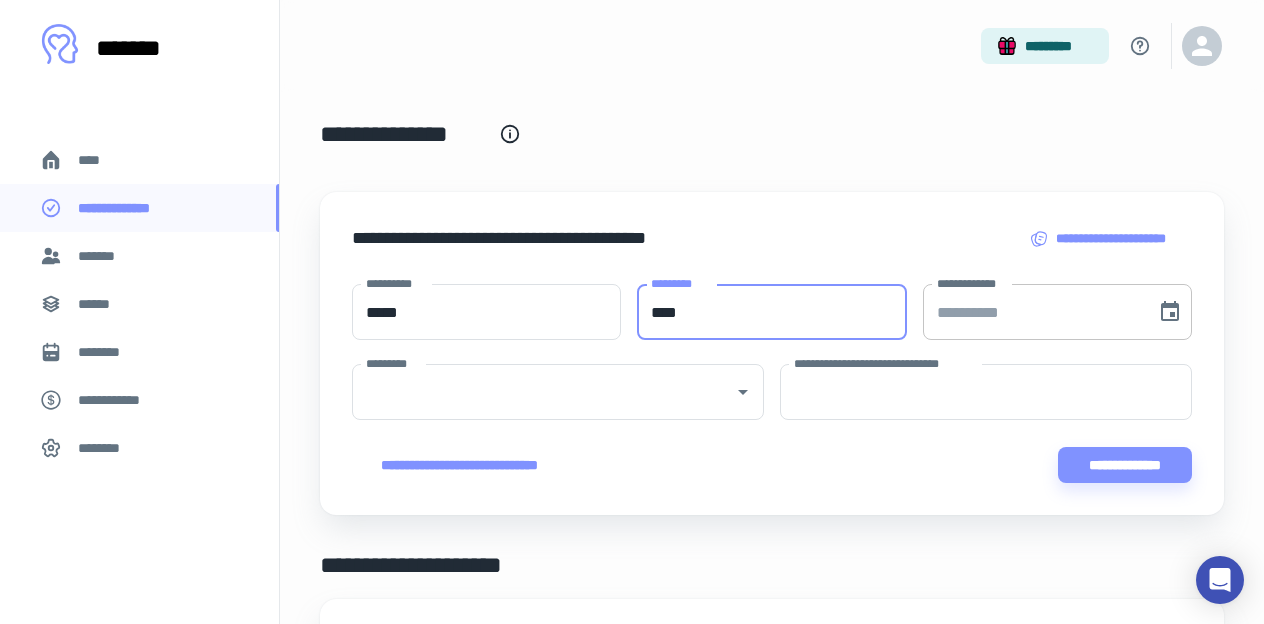 type on "****" 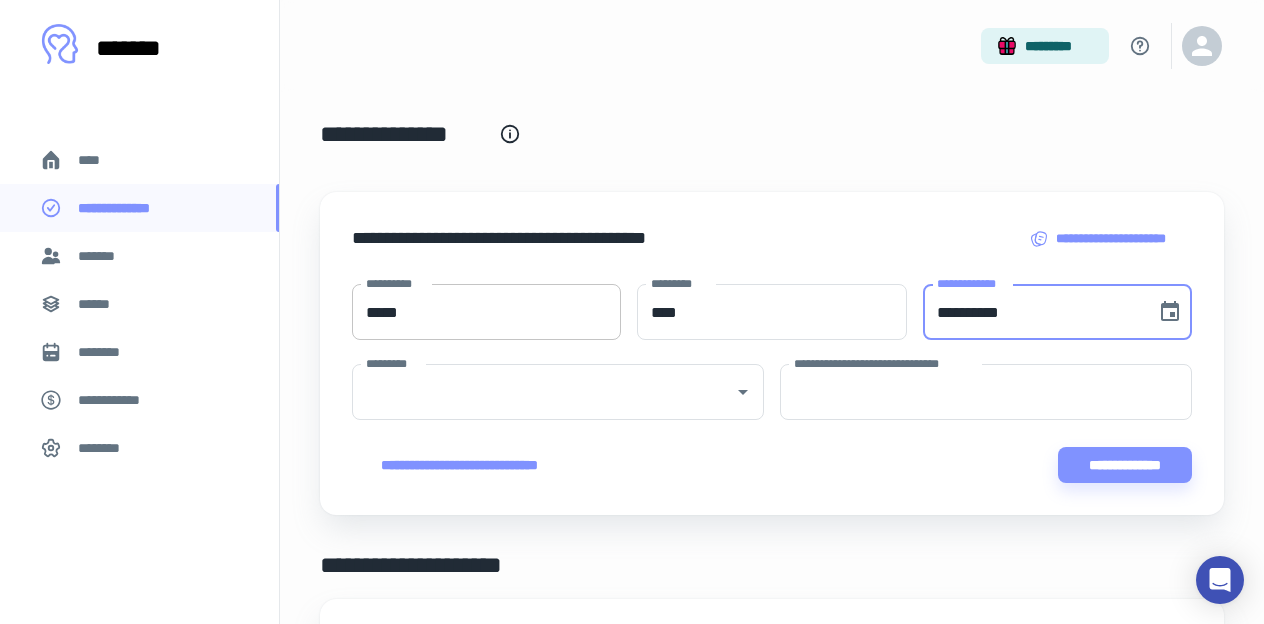 type on "**********" 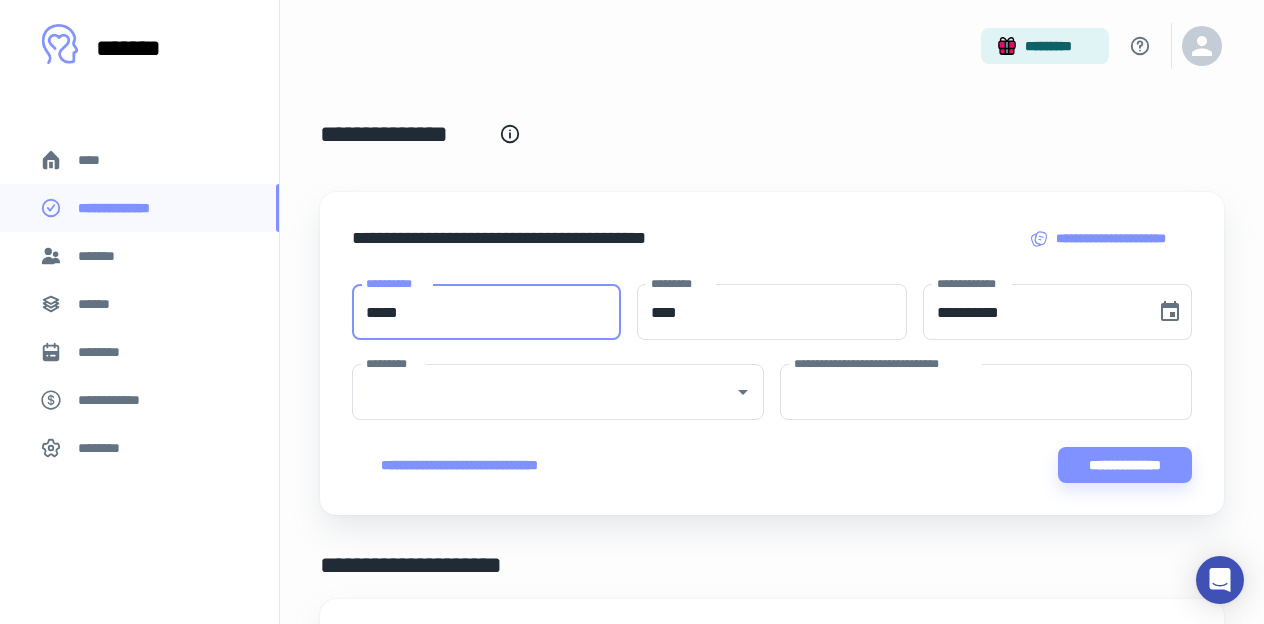 click on "*****" at bounding box center [486, 312] 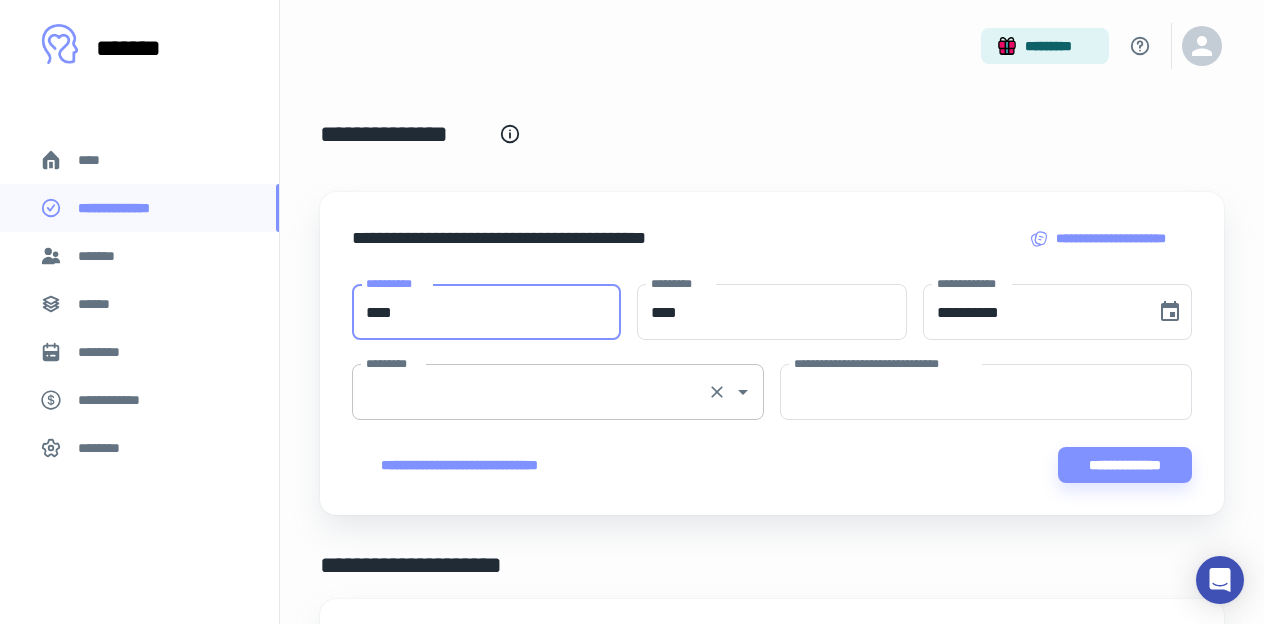 type on "****" 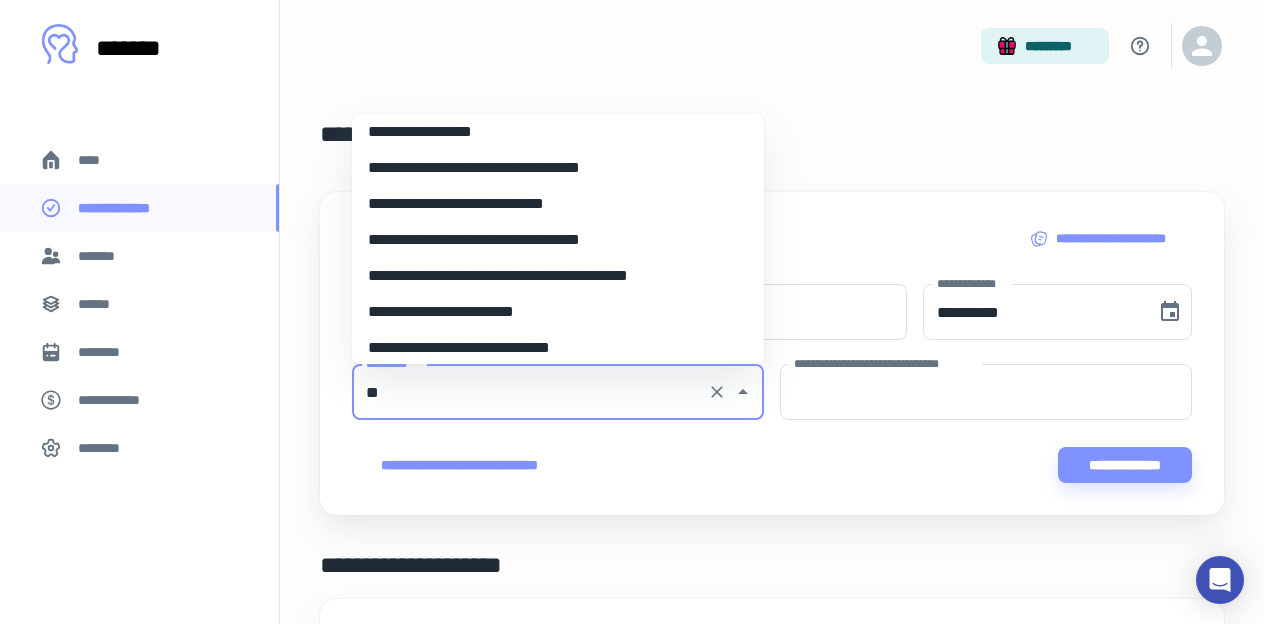 scroll, scrollTop: 0, scrollLeft: 0, axis: both 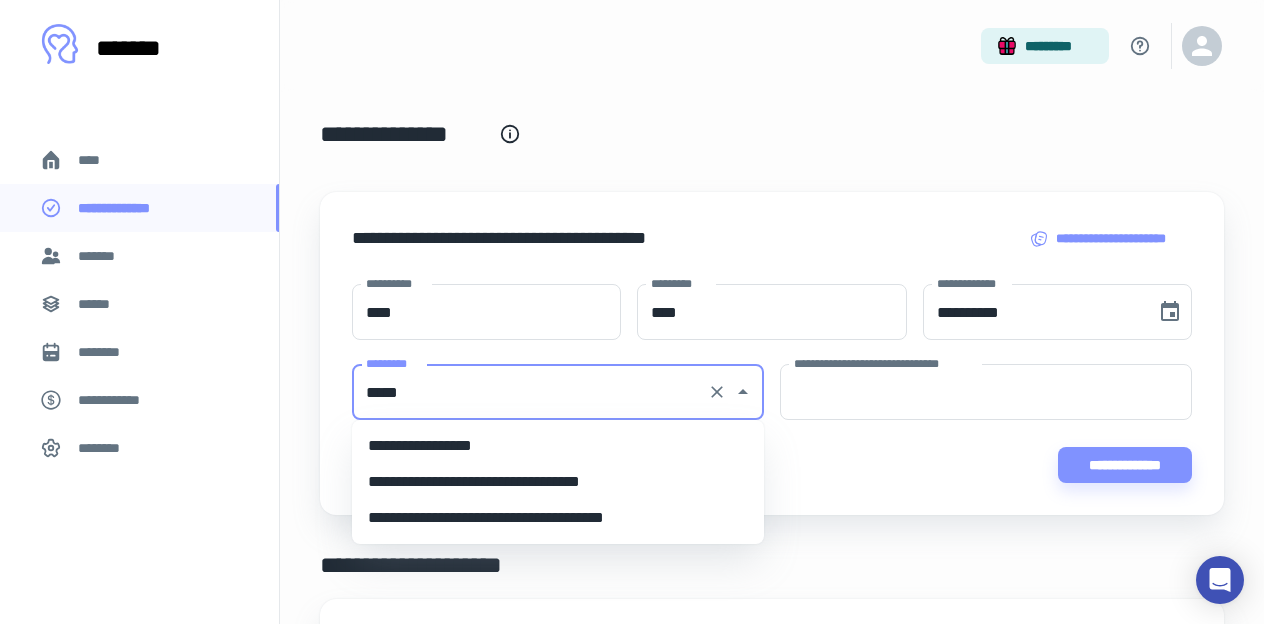 click on "**********" at bounding box center (558, 446) 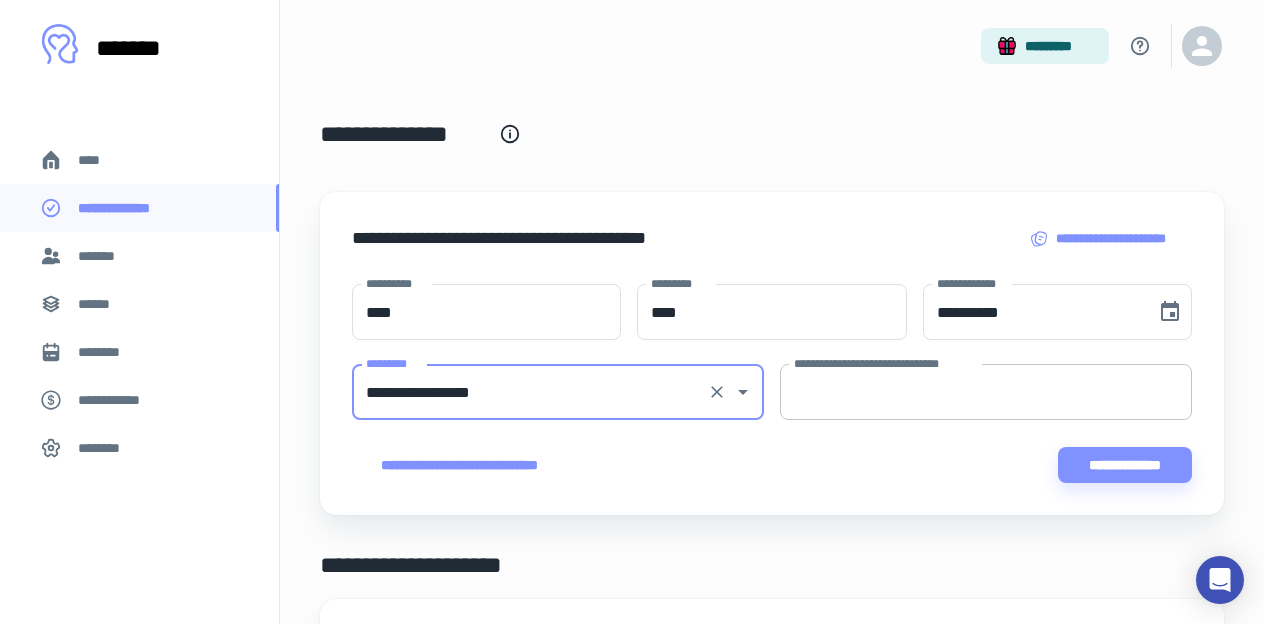 type on "**********" 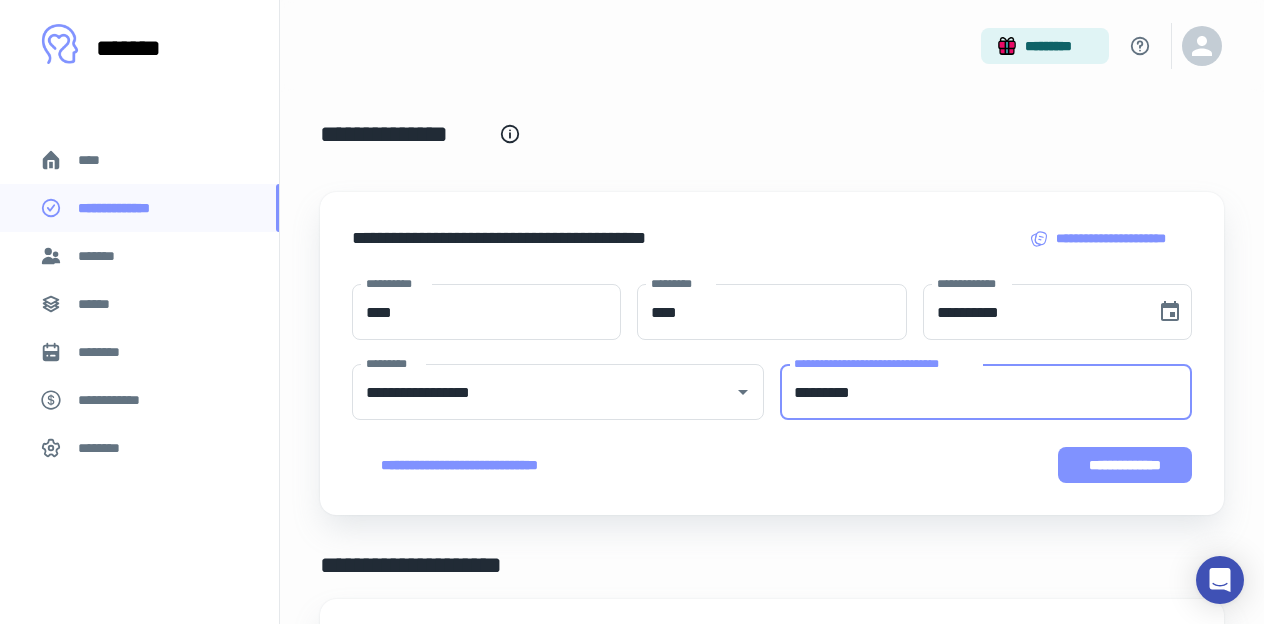 type on "*********" 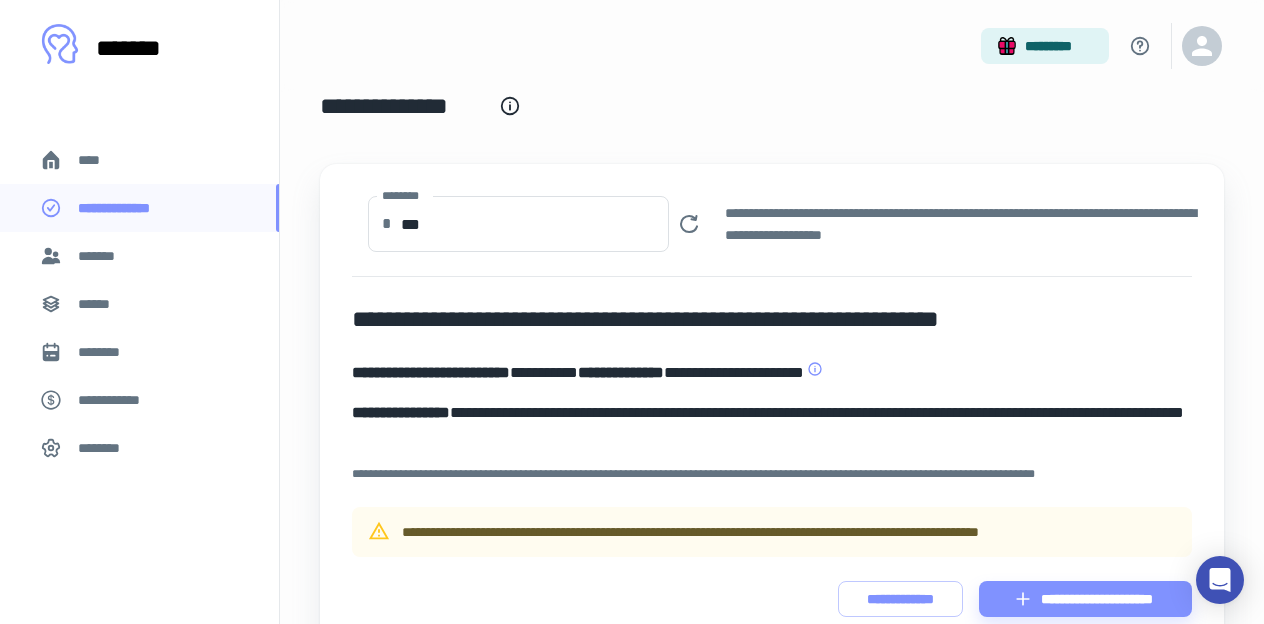 scroll, scrollTop: 33, scrollLeft: 0, axis: vertical 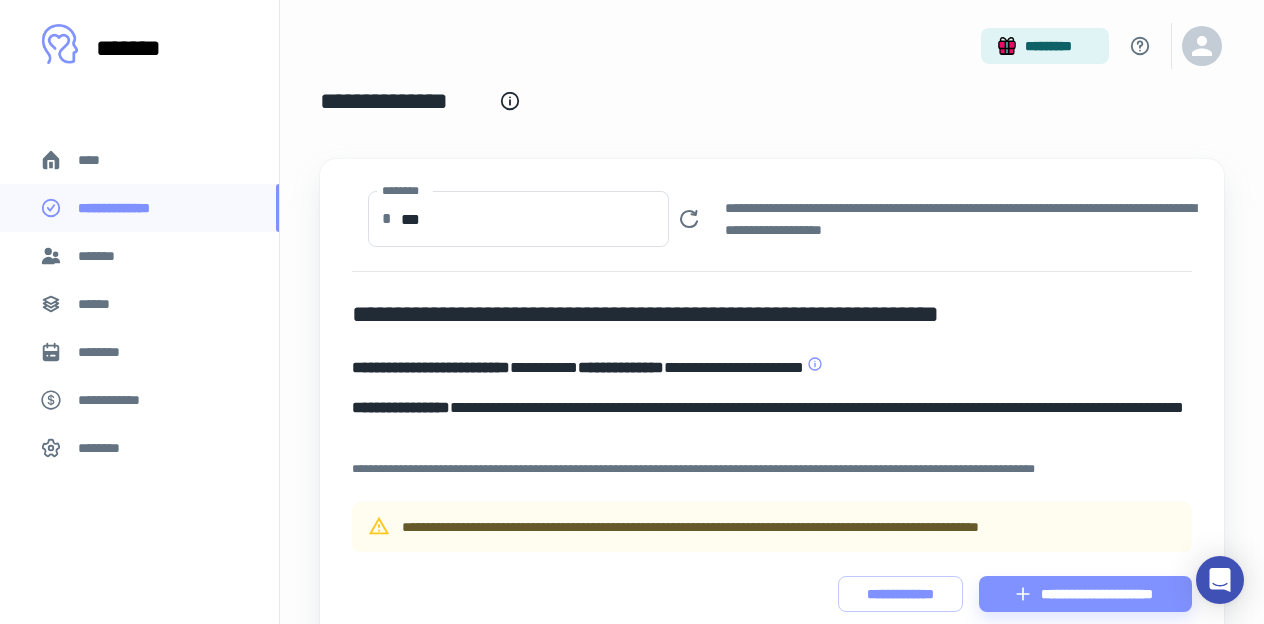 click on "[CREDIT_CARD]" at bounding box center (772, 314) 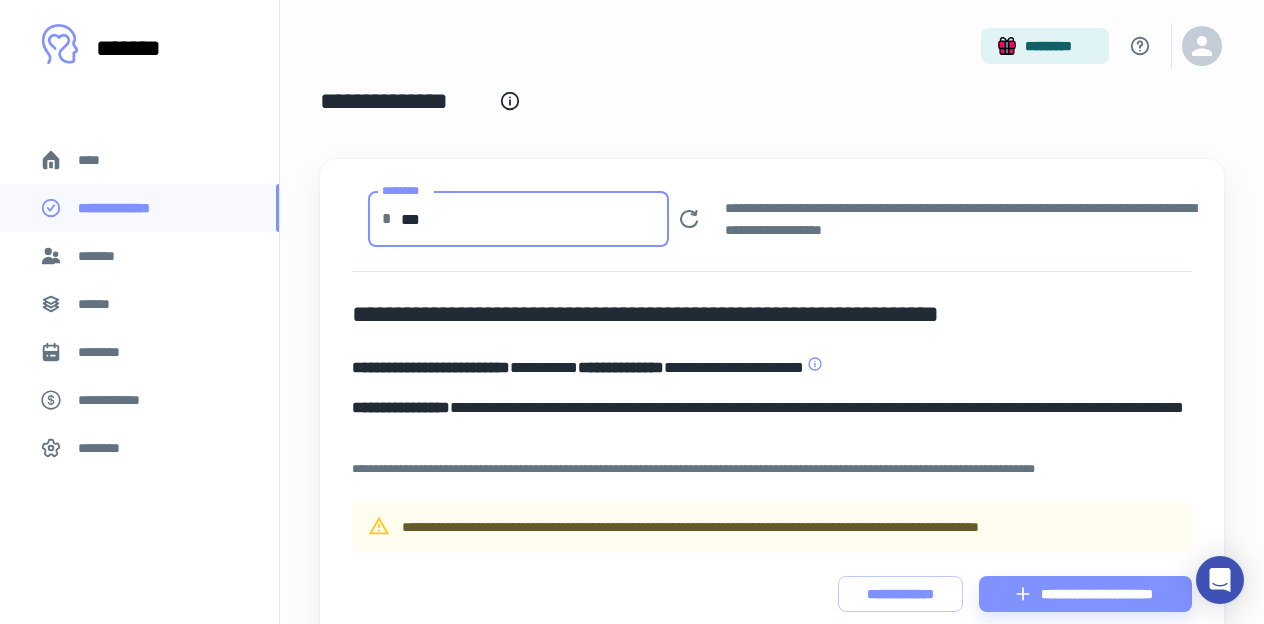 click on "***" at bounding box center (535, 219) 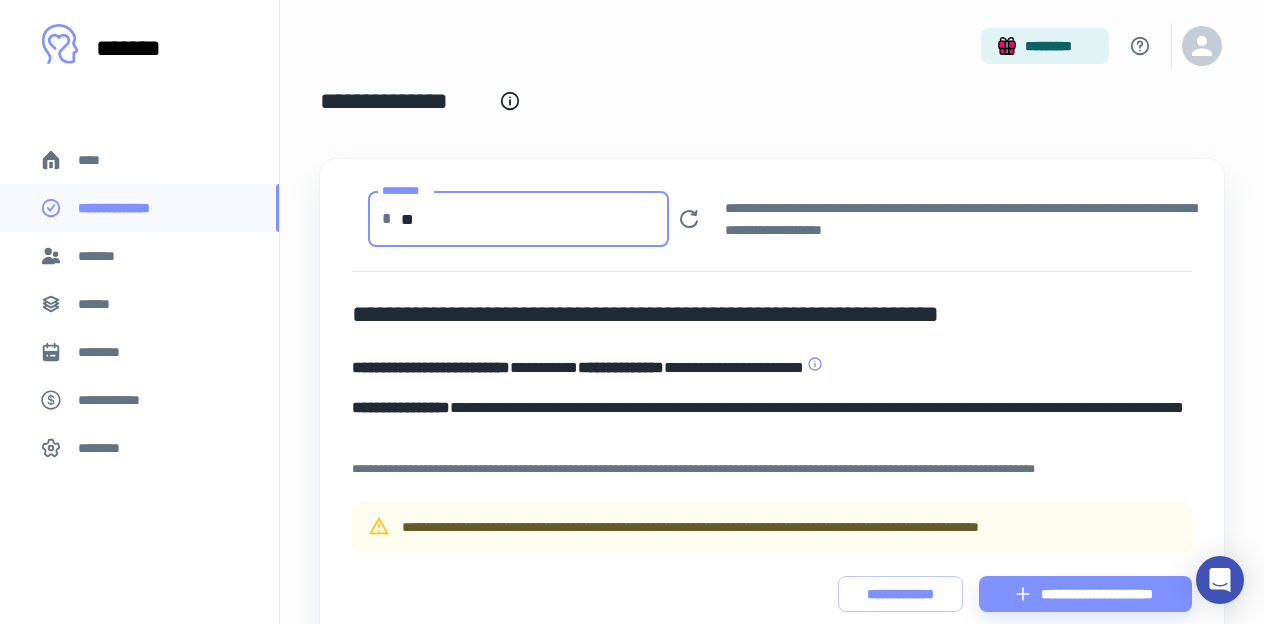 type on "***" 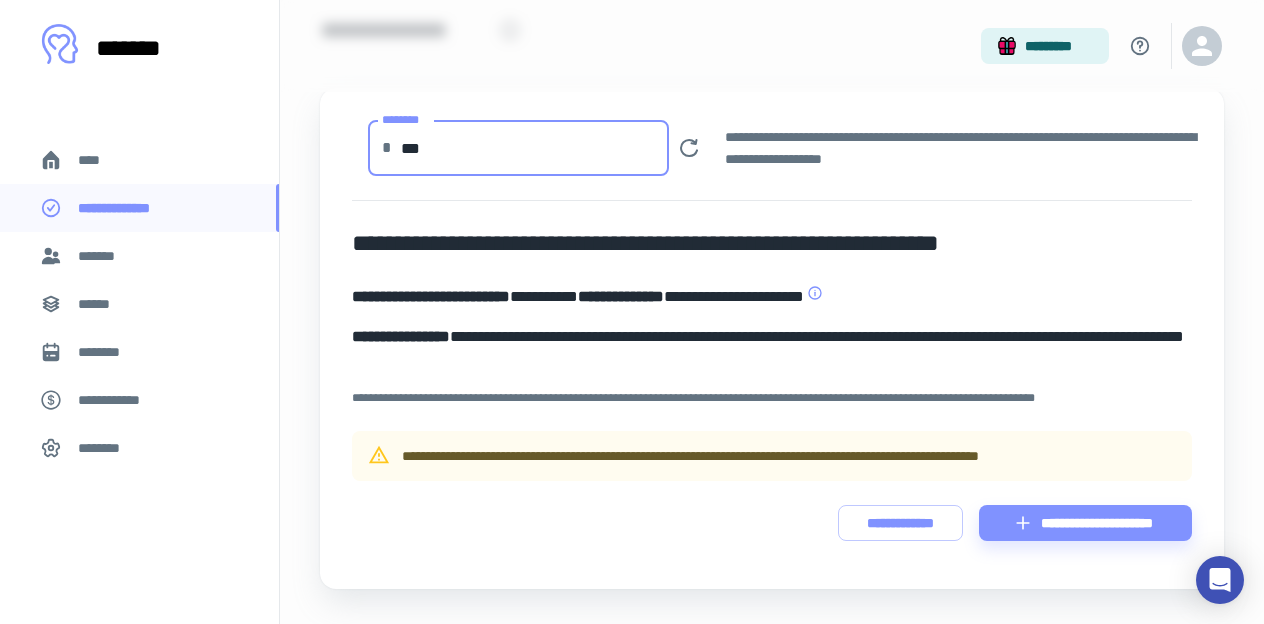 scroll, scrollTop: 113, scrollLeft: 0, axis: vertical 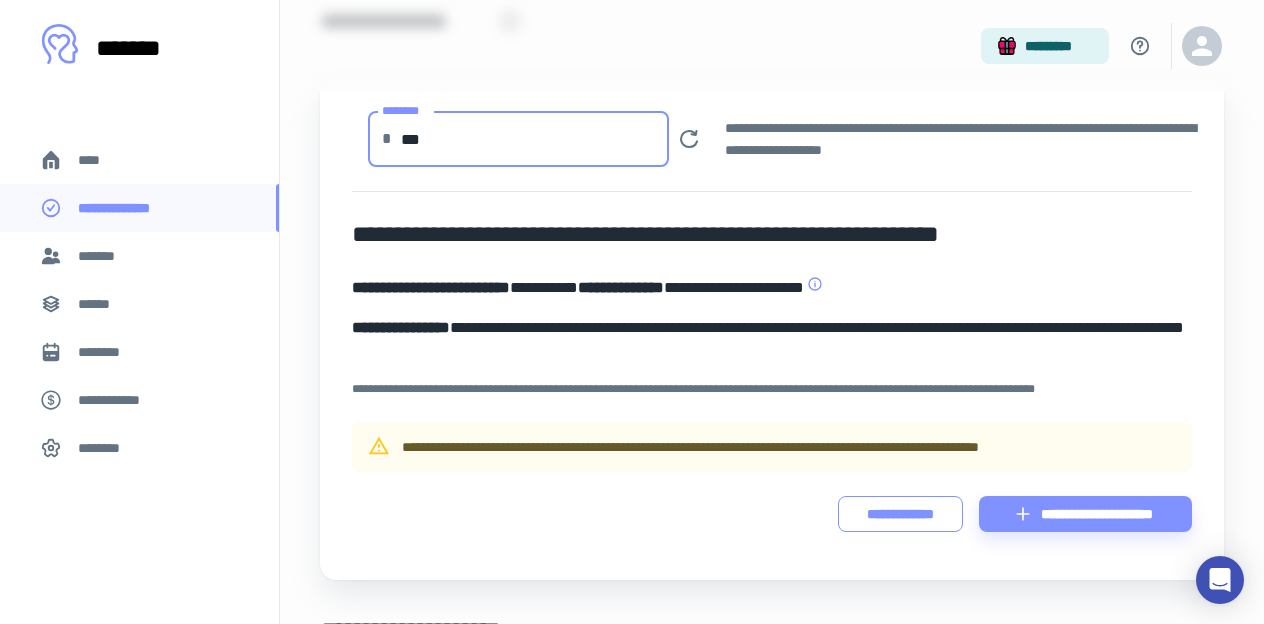 click on "**********" at bounding box center [900, 514] 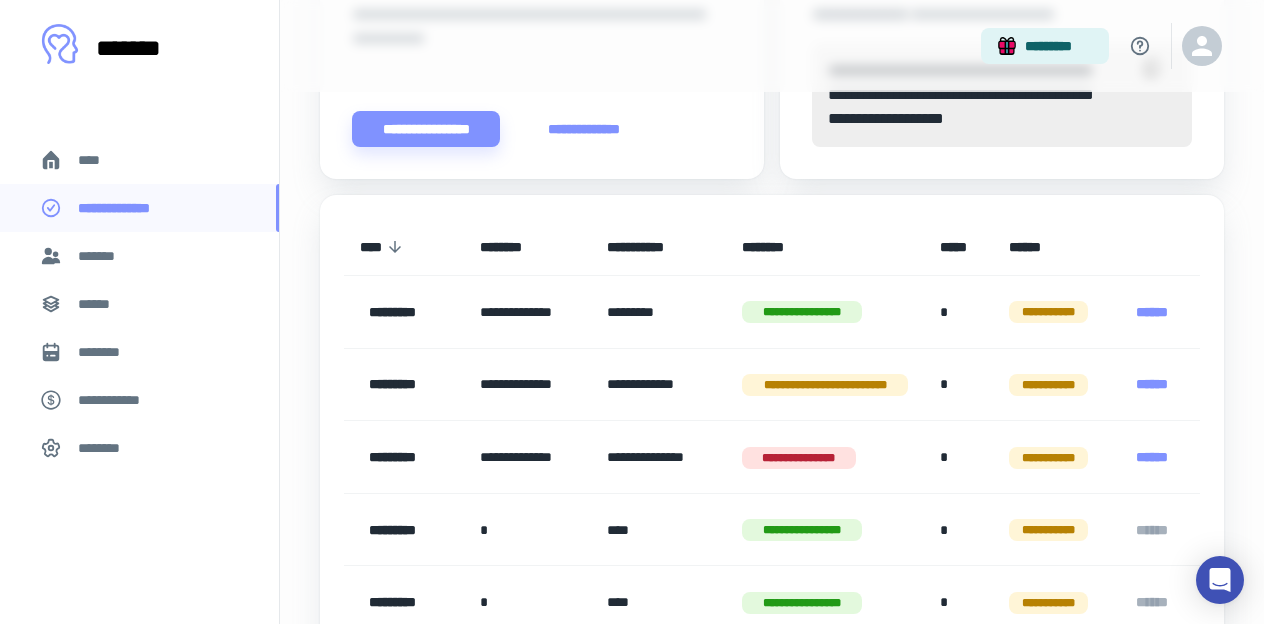 scroll, scrollTop: 782, scrollLeft: 0, axis: vertical 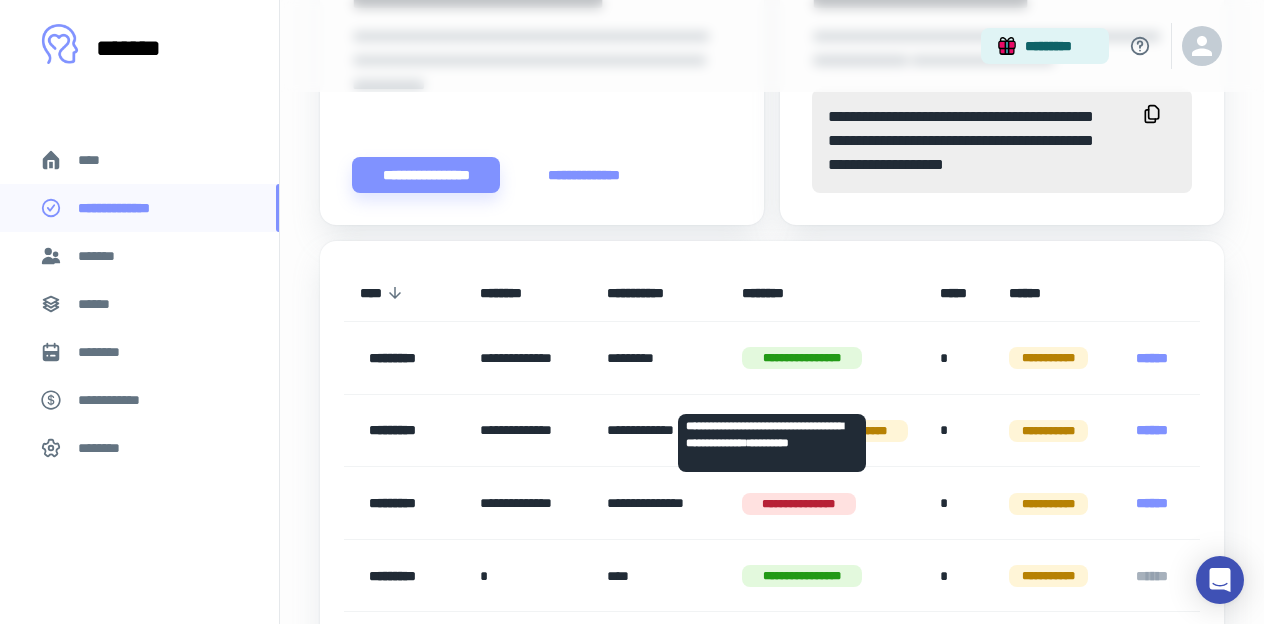 click on "*********" at bounding box center (658, 358) 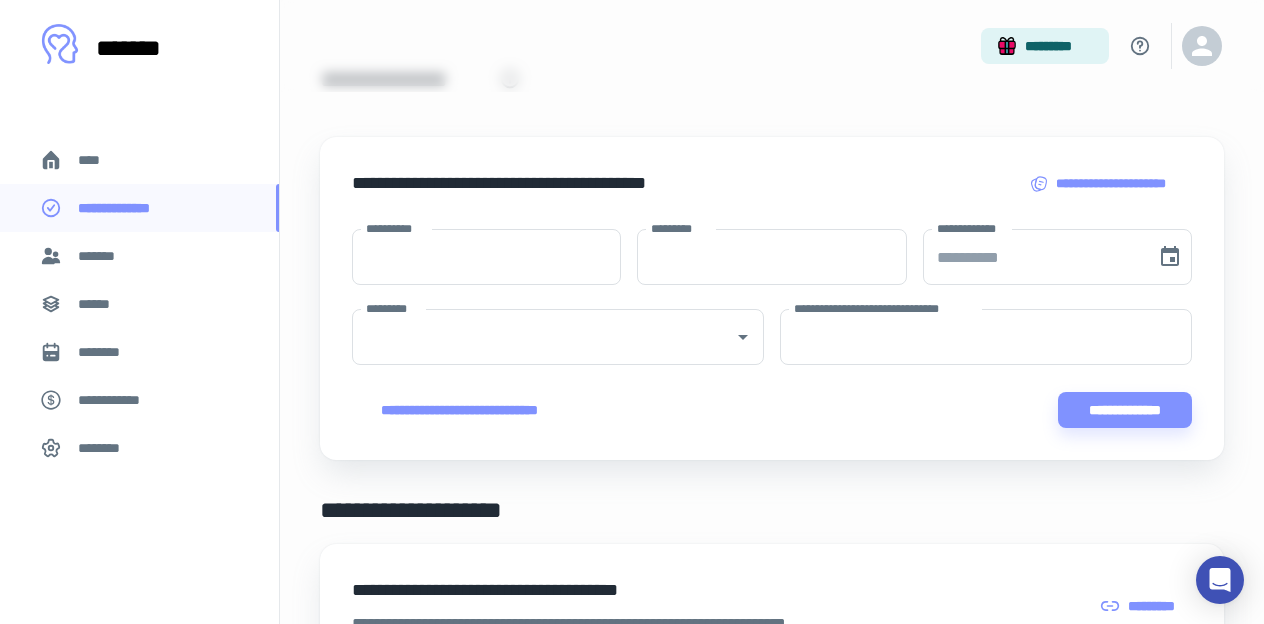 scroll, scrollTop: 0, scrollLeft: 0, axis: both 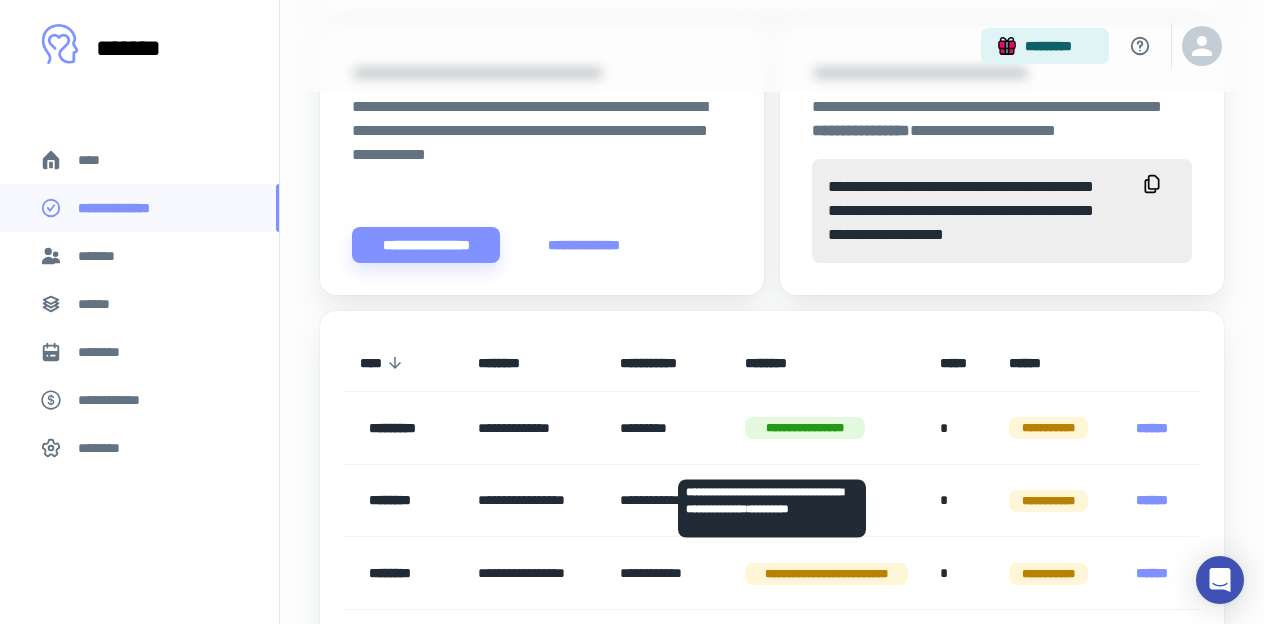 click on "*********" at bounding box center [403, 428] 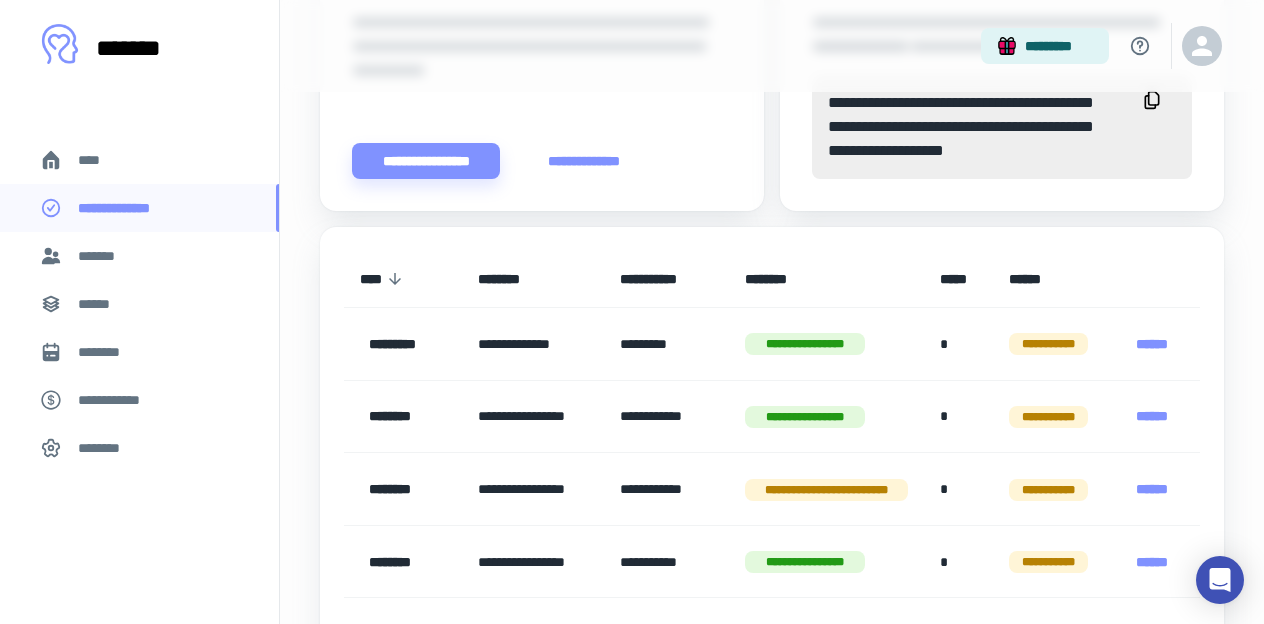 scroll, scrollTop: 798, scrollLeft: 0, axis: vertical 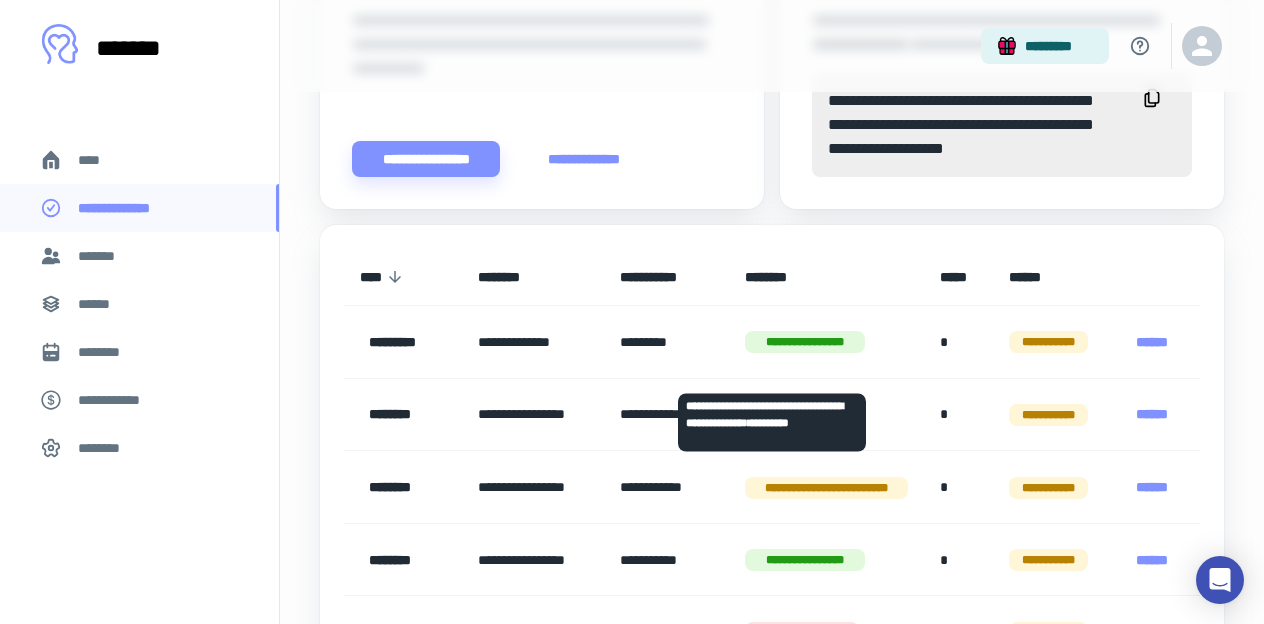 drag, startPoint x: 820, startPoint y: 342, endPoint x: 807, endPoint y: 418, distance: 77.10383 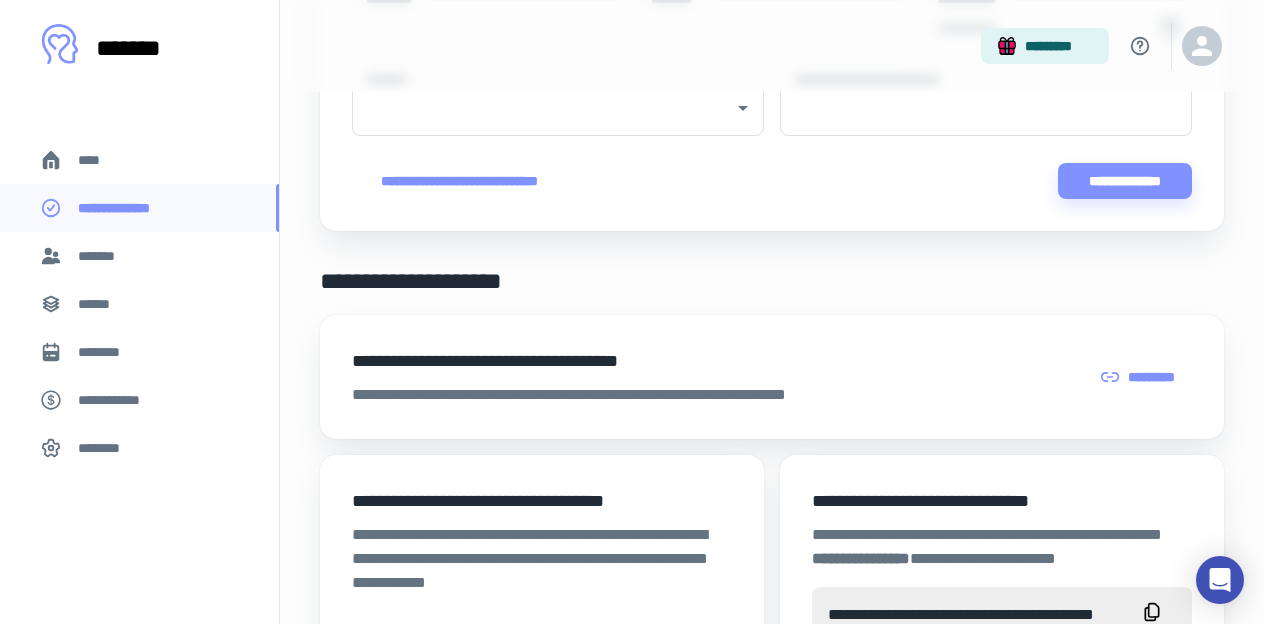 scroll, scrollTop: 0, scrollLeft: 0, axis: both 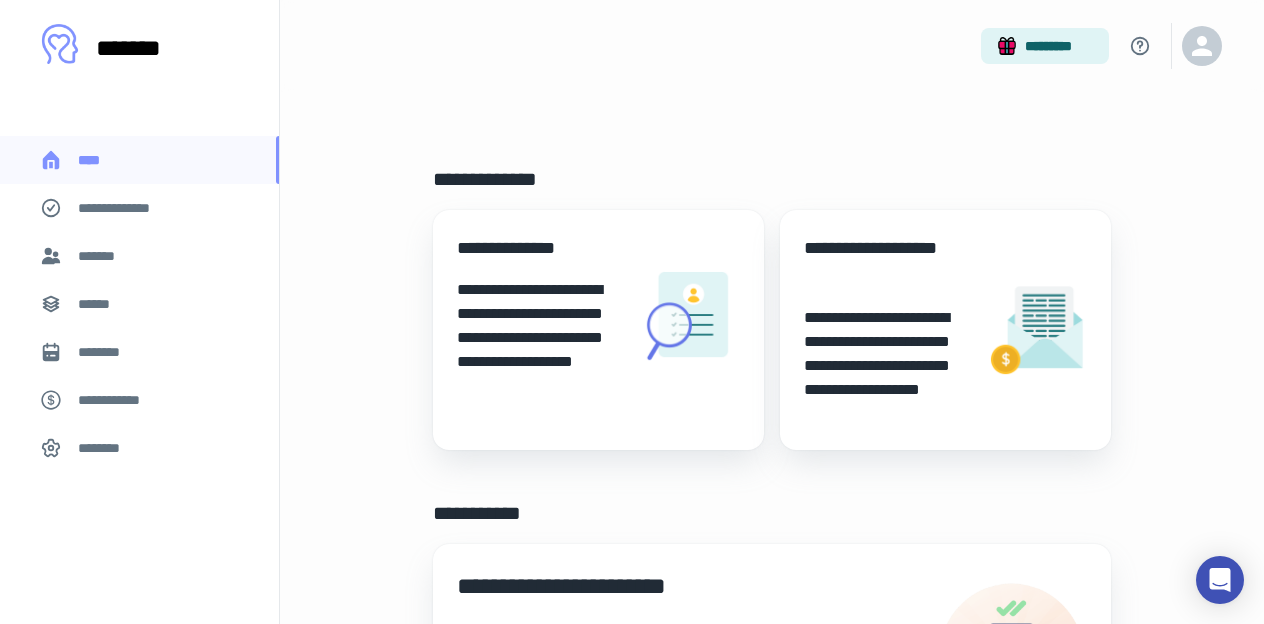 click on "**********" at bounding box center (127, 208) 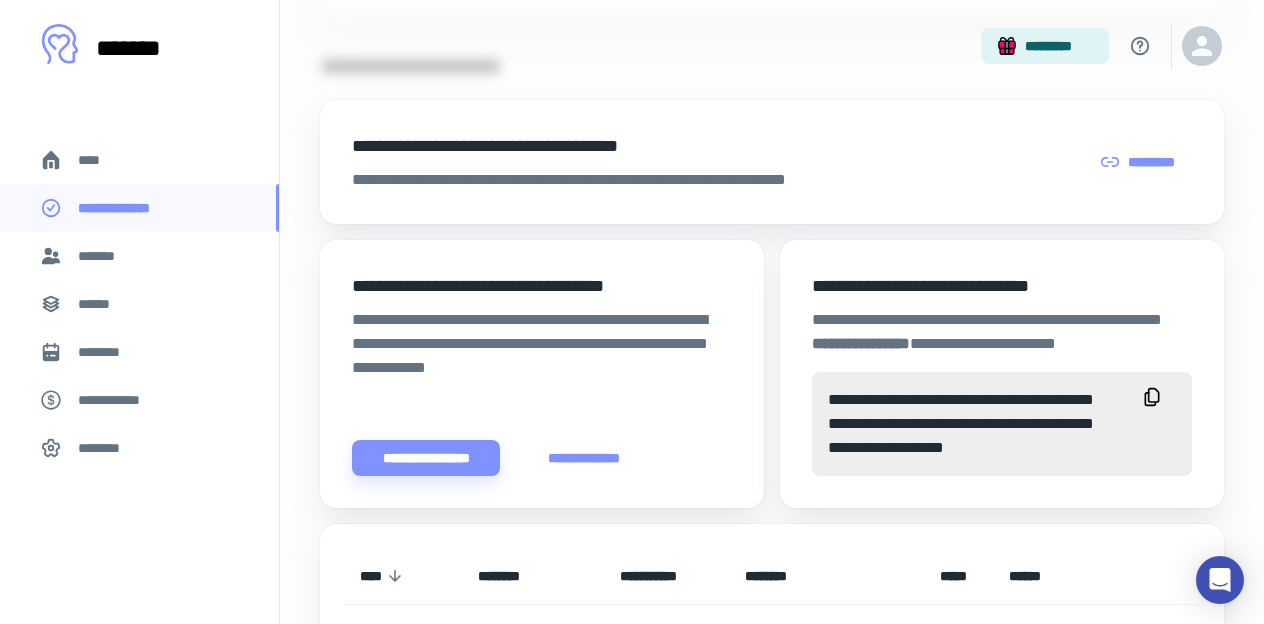 scroll, scrollTop: 480, scrollLeft: 0, axis: vertical 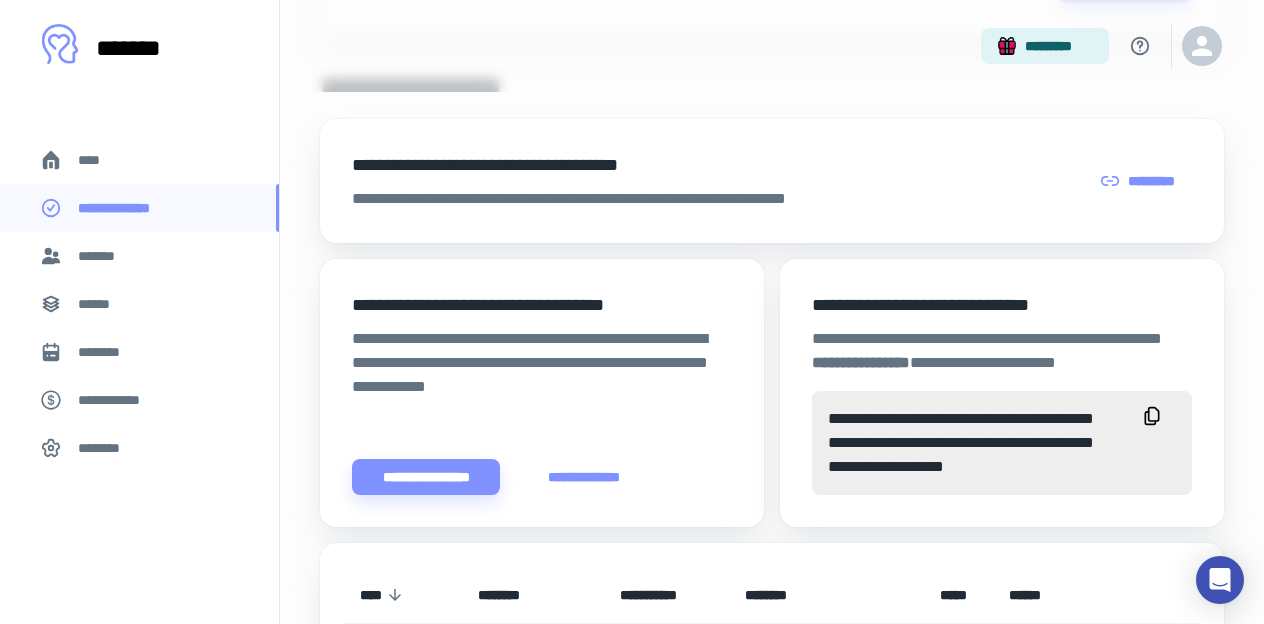 click on "*******" at bounding box center [100, 256] 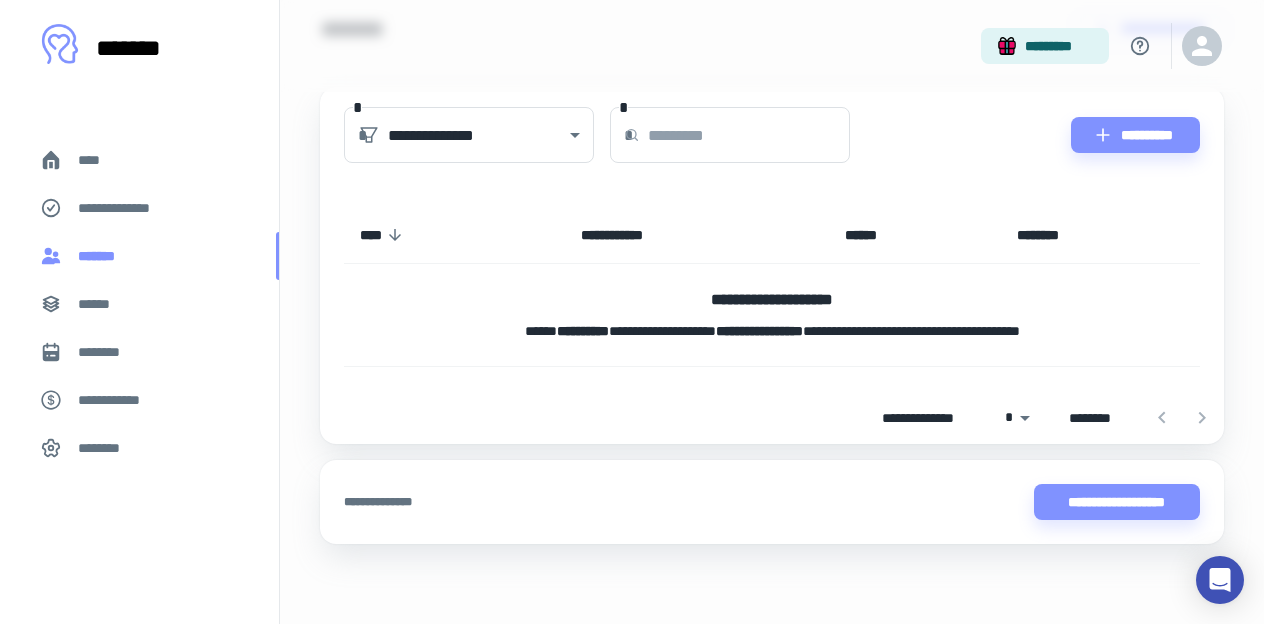 scroll, scrollTop: 0, scrollLeft: 0, axis: both 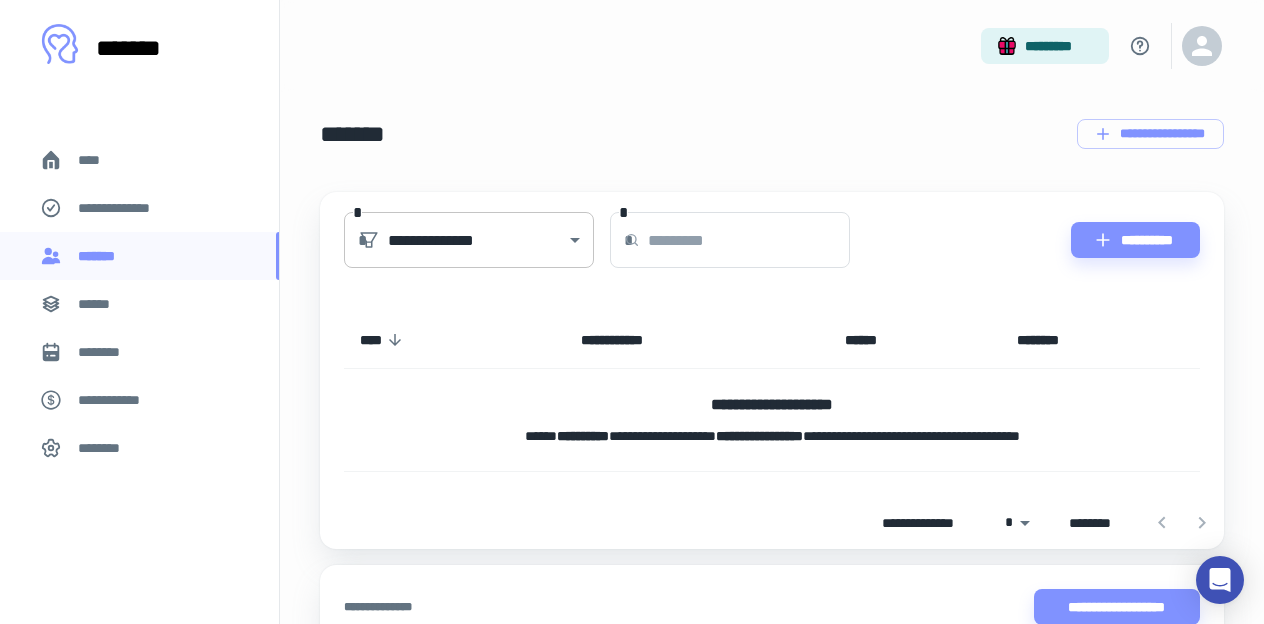 click on "[FIRST] [LAST] [MIDDLE] [EMAIL] [PHONE] [ADDRESS] [CITY] [STATE] [ZIP] [COUNTRY] [COORDINATES] [DATE] [AGE] [TIME]" at bounding box center (632, 312) 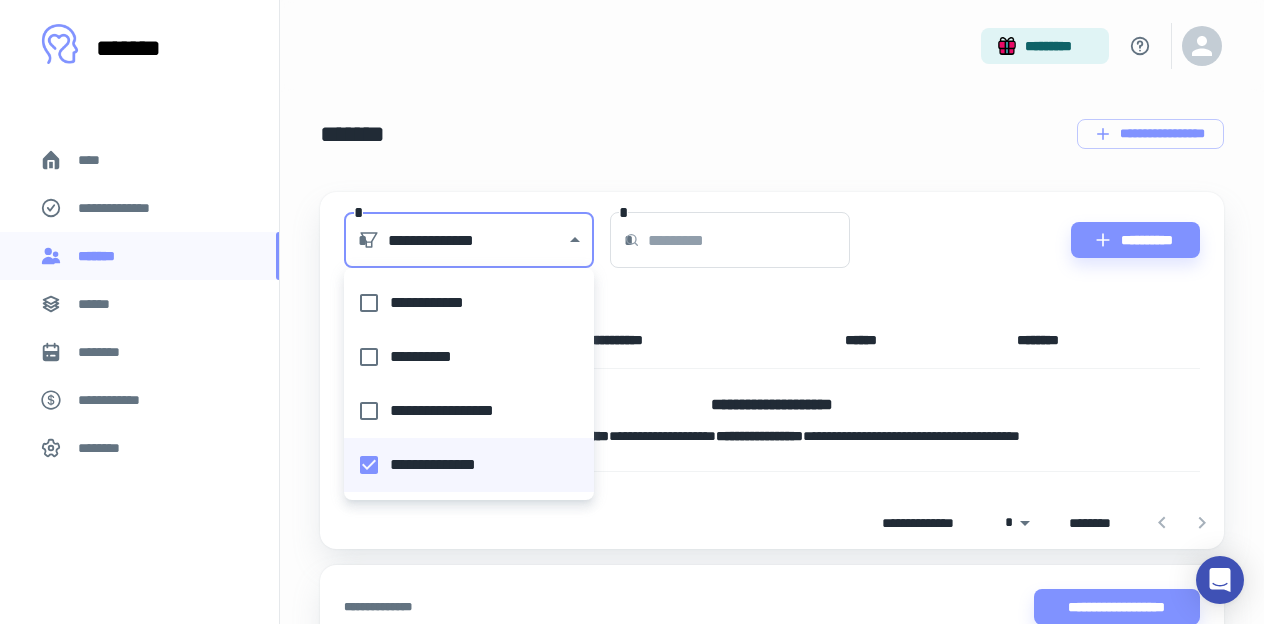 click at bounding box center (632, 312) 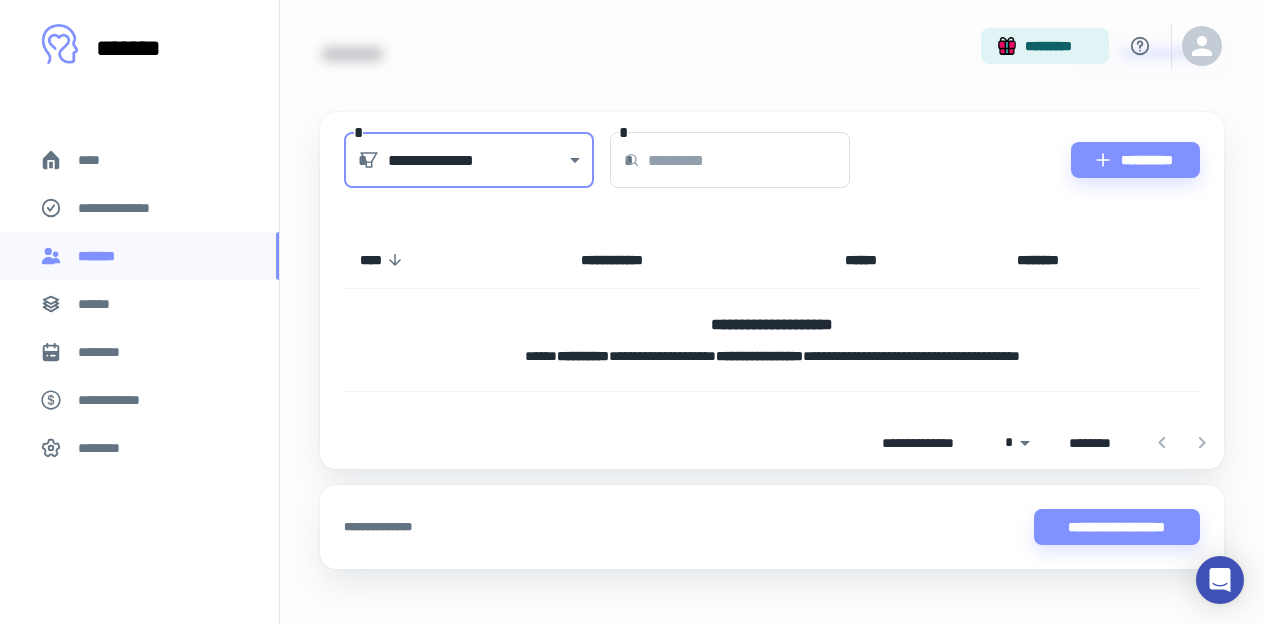 scroll, scrollTop: 105, scrollLeft: 0, axis: vertical 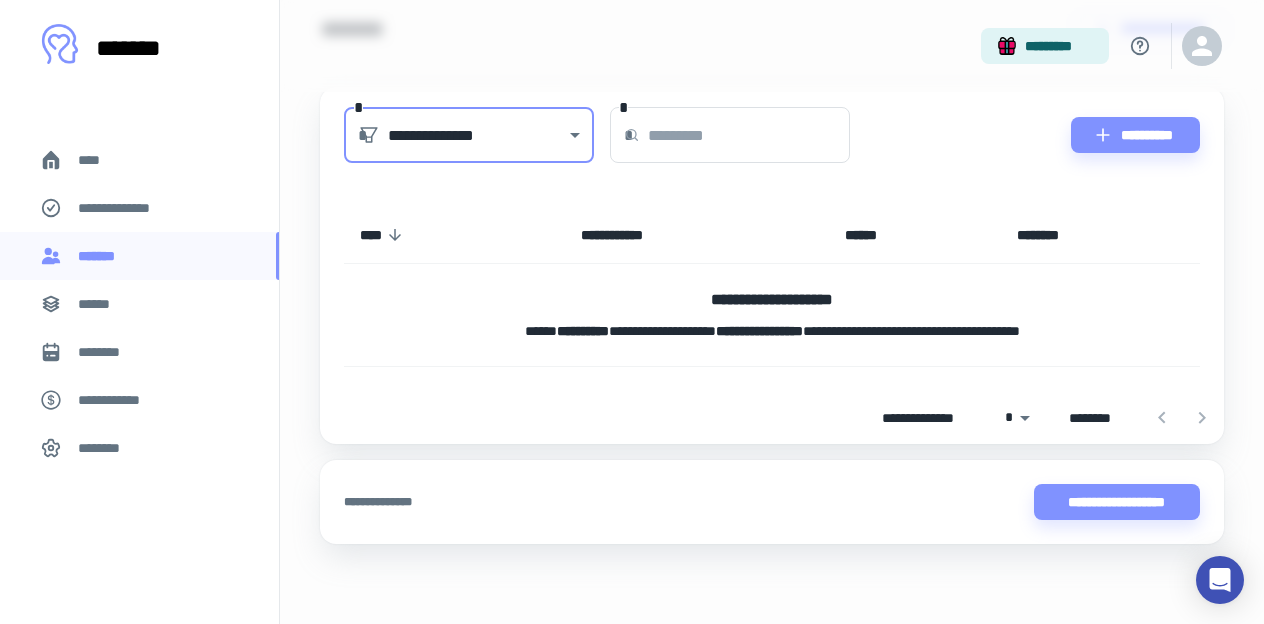 click on "****" at bounding box center (139, 160) 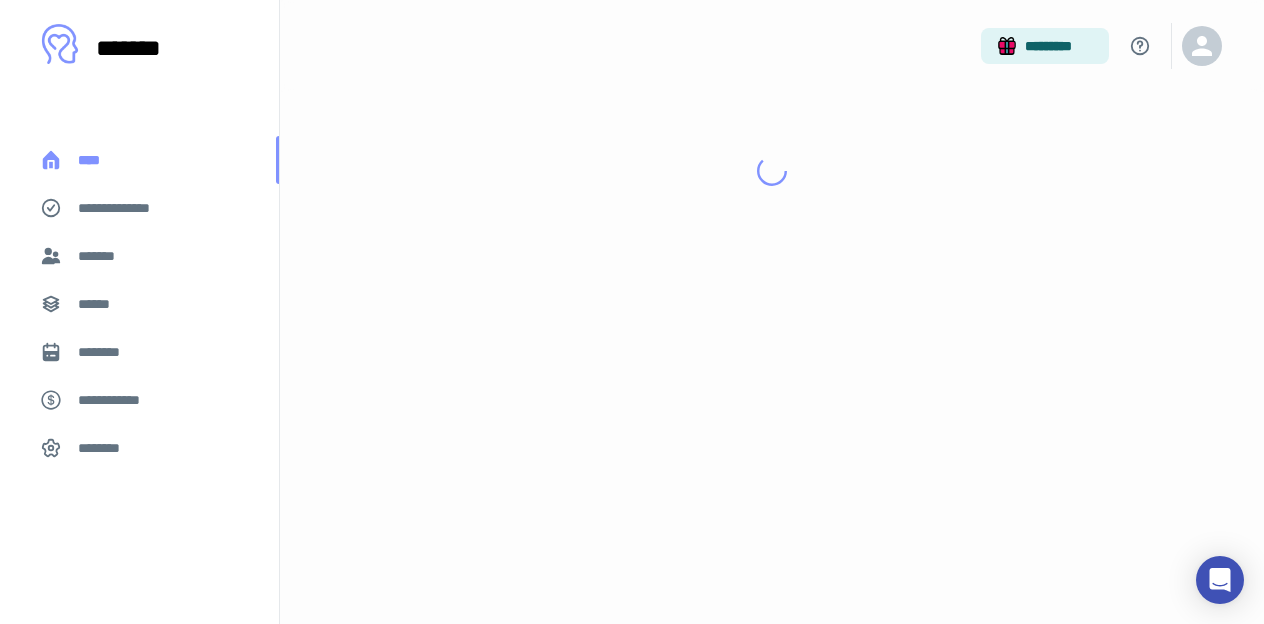 scroll, scrollTop: 0, scrollLeft: 0, axis: both 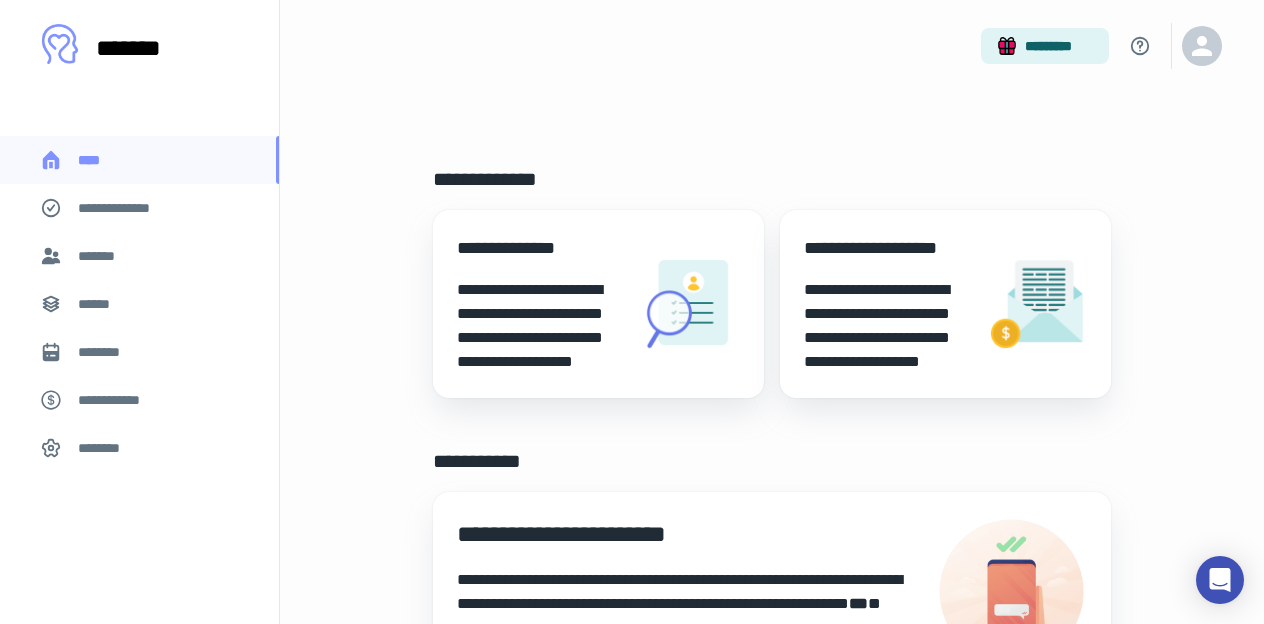 click on "**********" at bounding box center [139, 208] 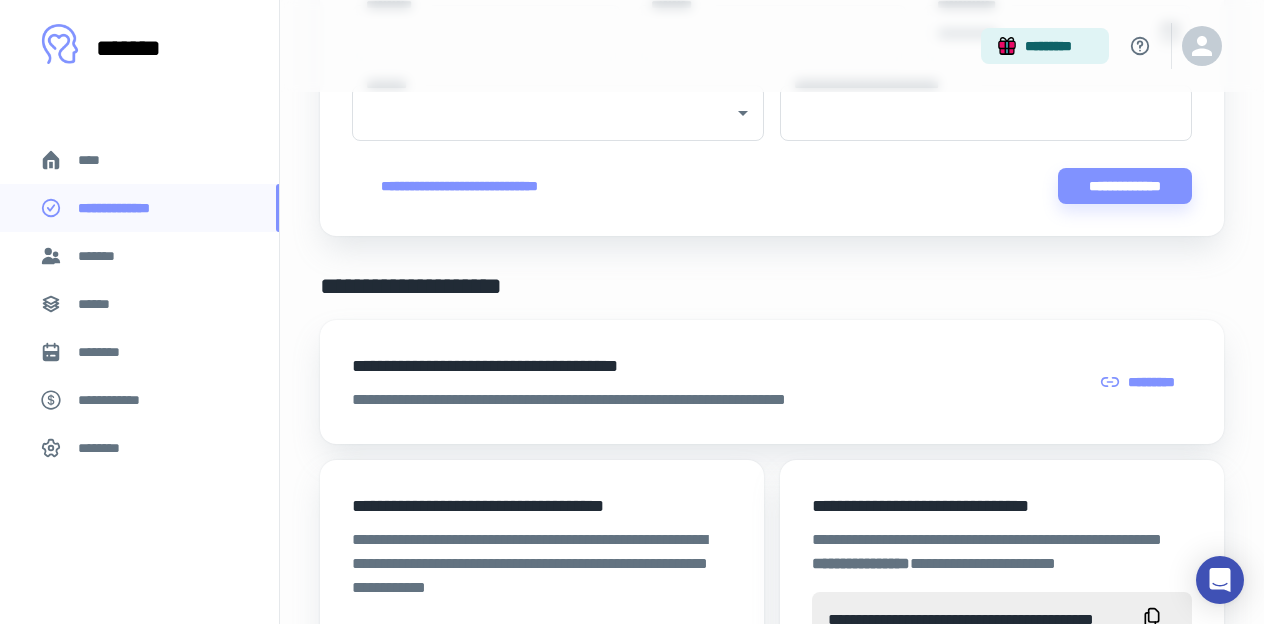 scroll, scrollTop: 296, scrollLeft: 0, axis: vertical 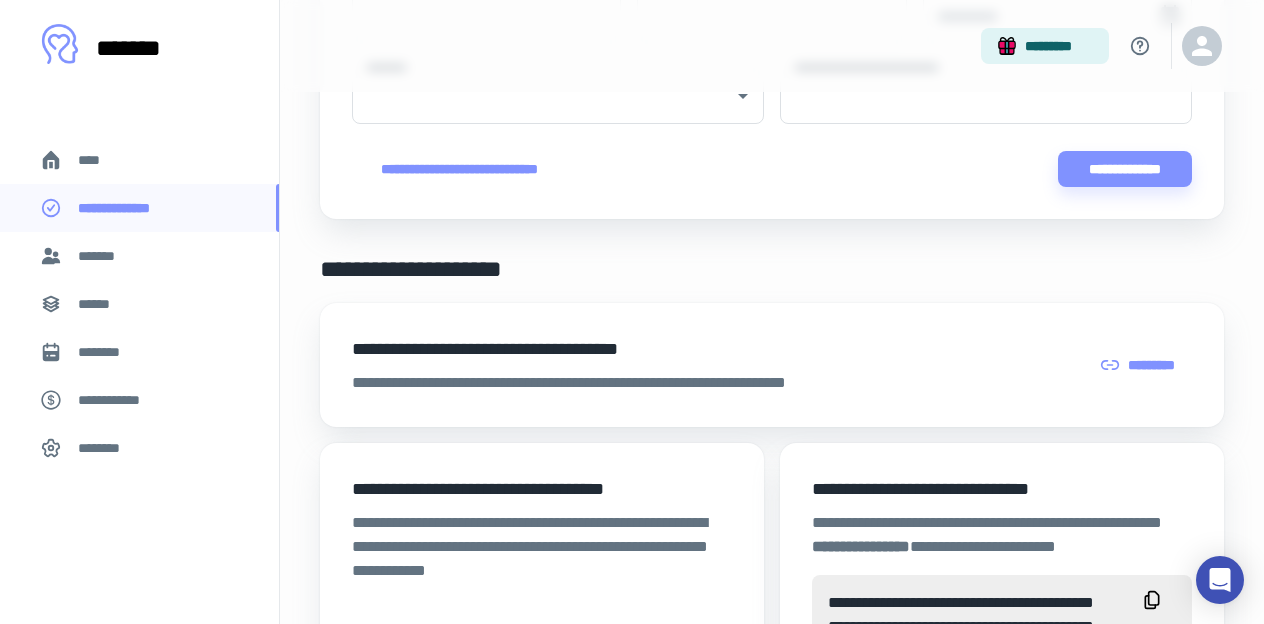 click on "*********" at bounding box center (1139, 365) 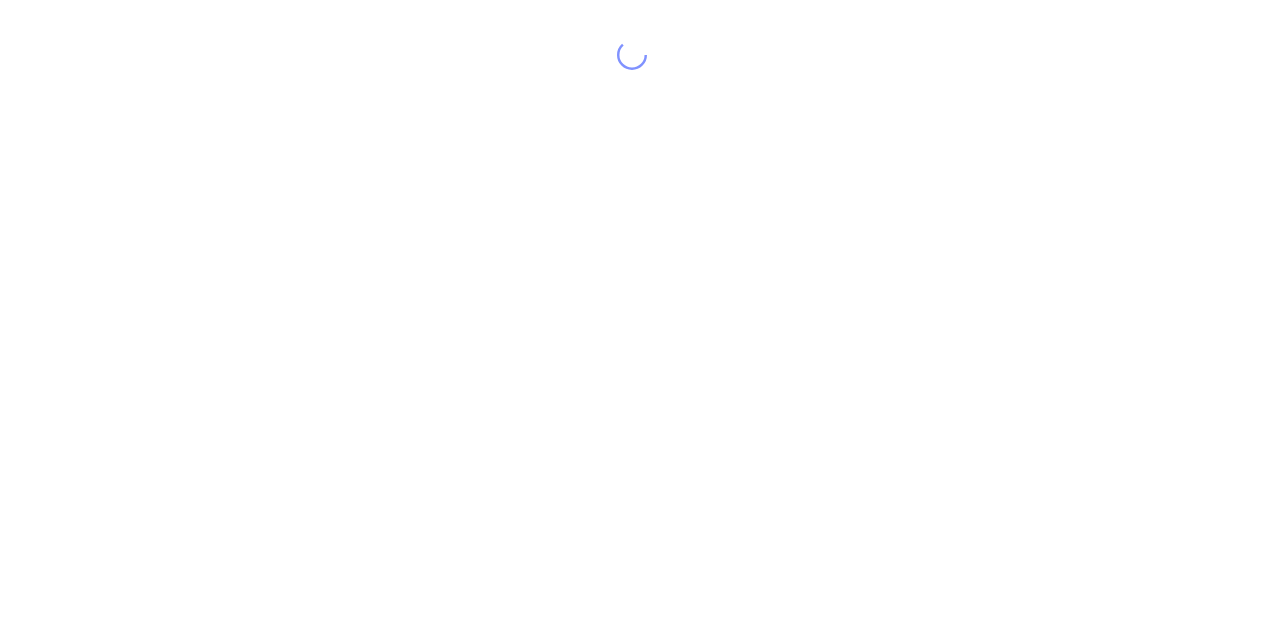 scroll, scrollTop: 0, scrollLeft: 0, axis: both 